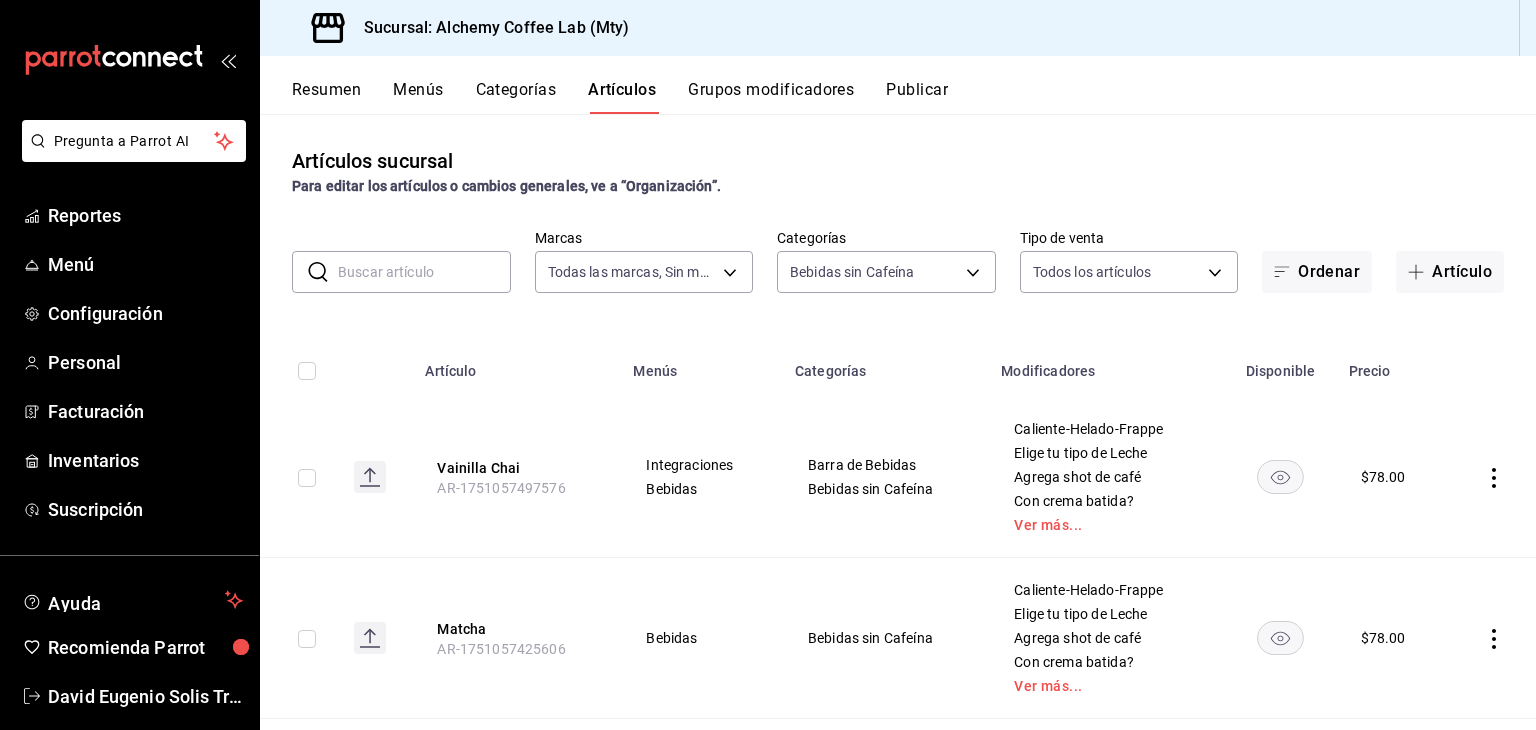 scroll, scrollTop: 0, scrollLeft: 0, axis: both 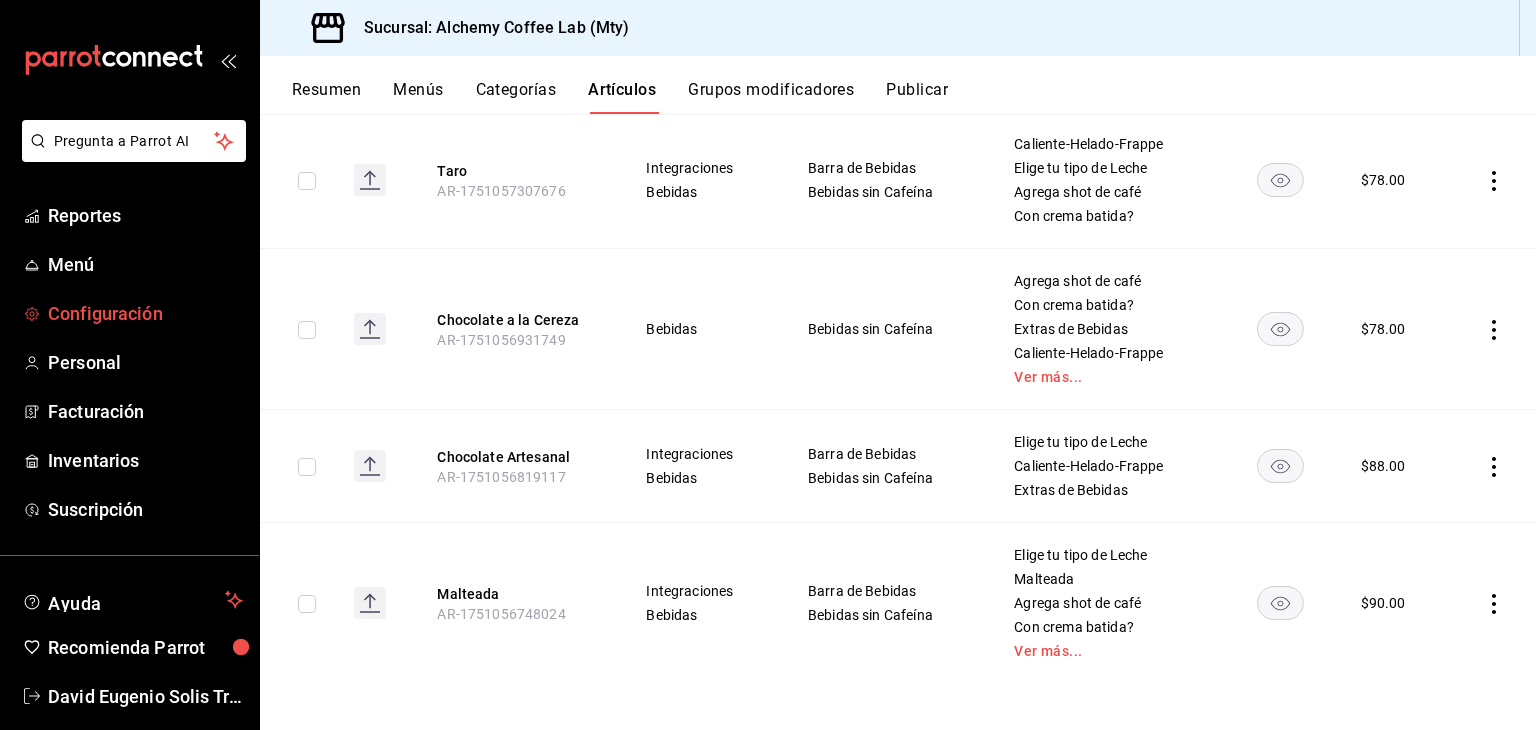 click on "Configuración" at bounding box center [145, 313] 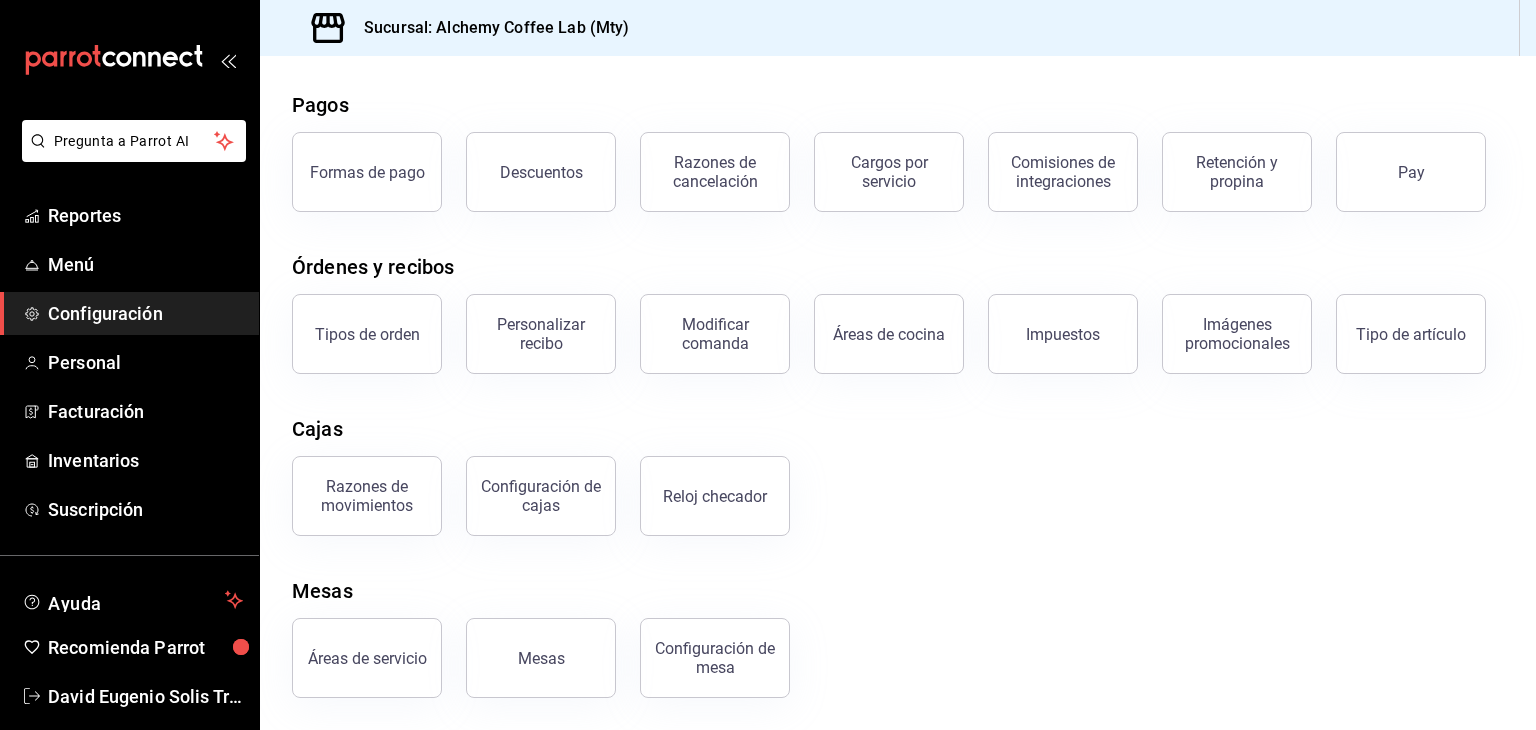 scroll, scrollTop: 76, scrollLeft: 0, axis: vertical 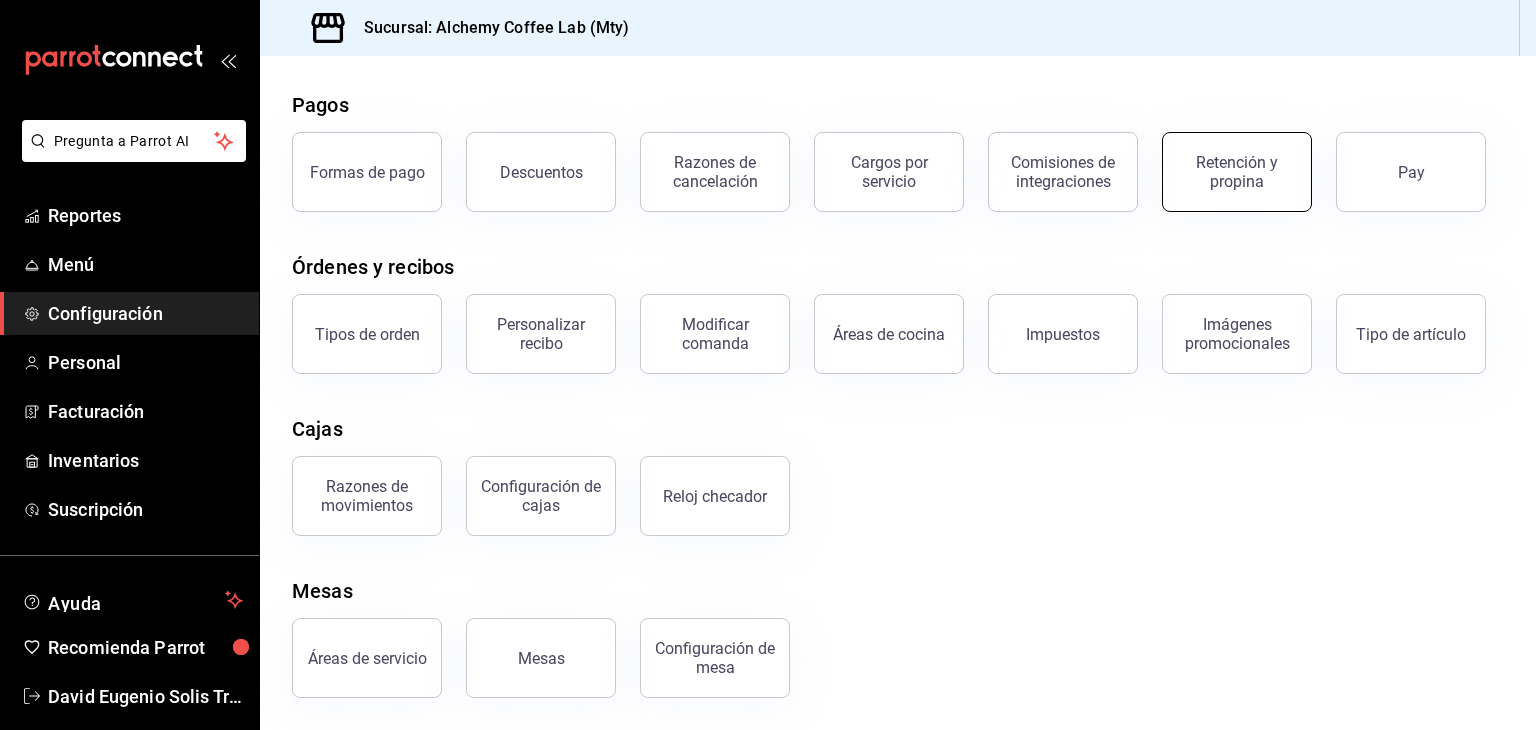click on "Retención y propina" at bounding box center [1237, 172] 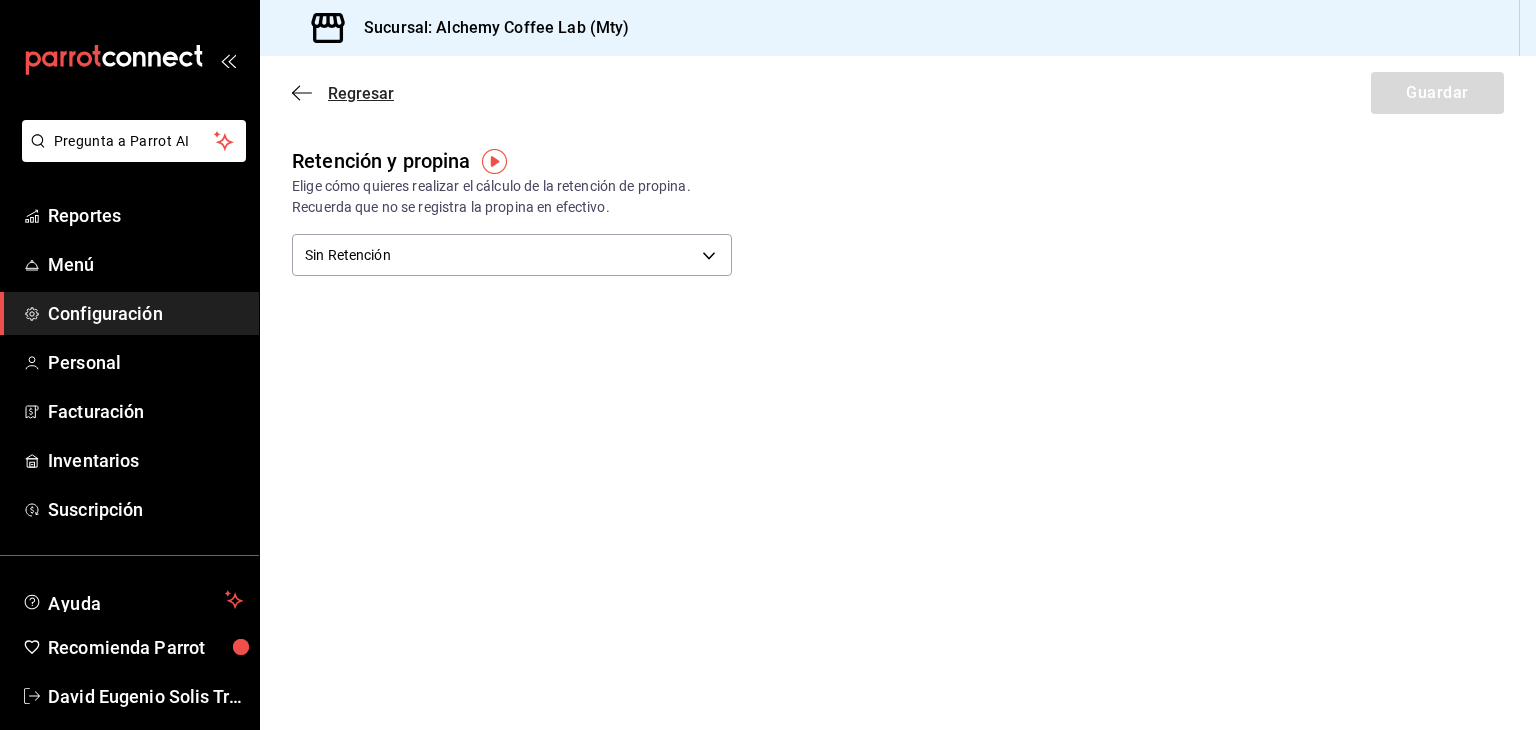 click on "Regresar" at bounding box center (361, 93) 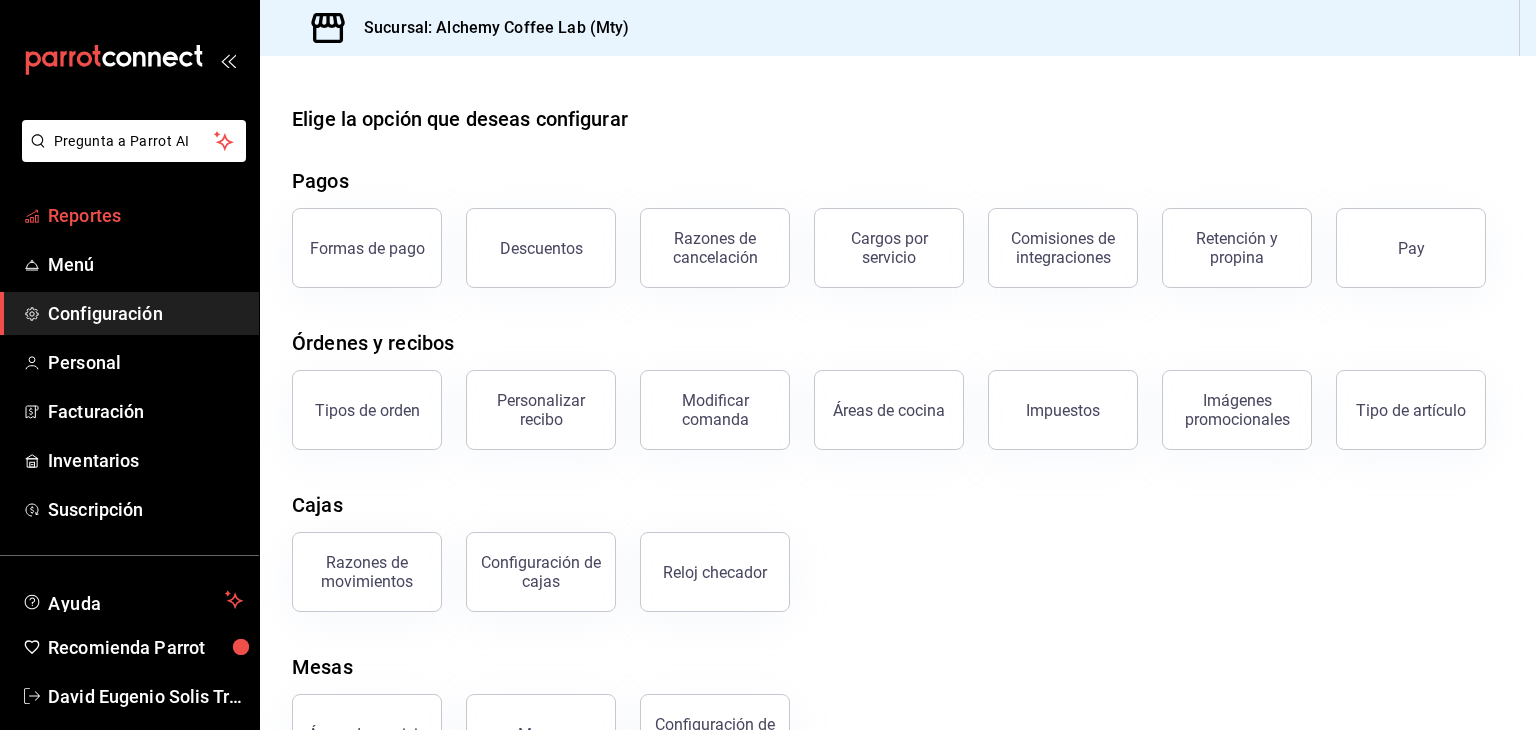 click on "Reportes" at bounding box center (145, 215) 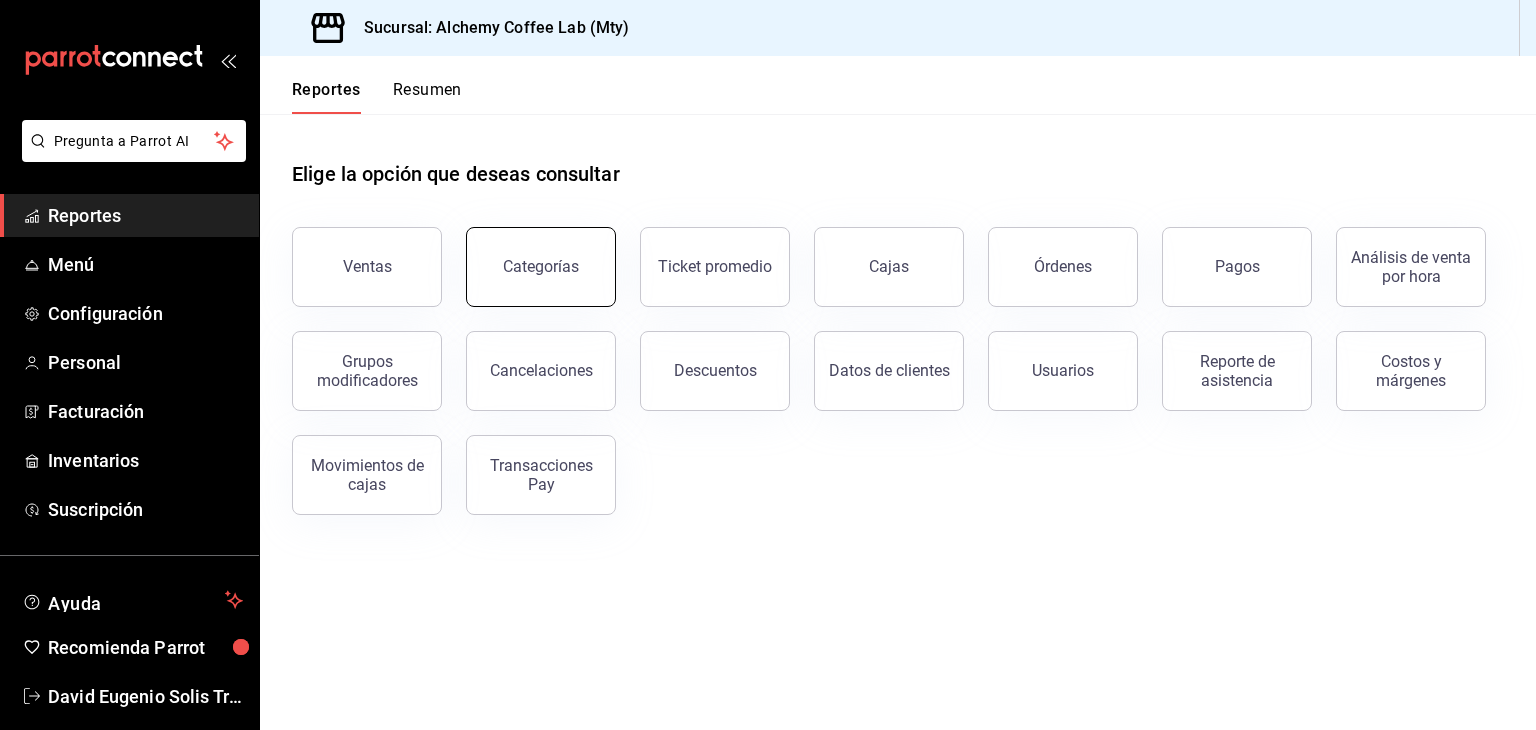 click on "Categorías" at bounding box center [541, 267] 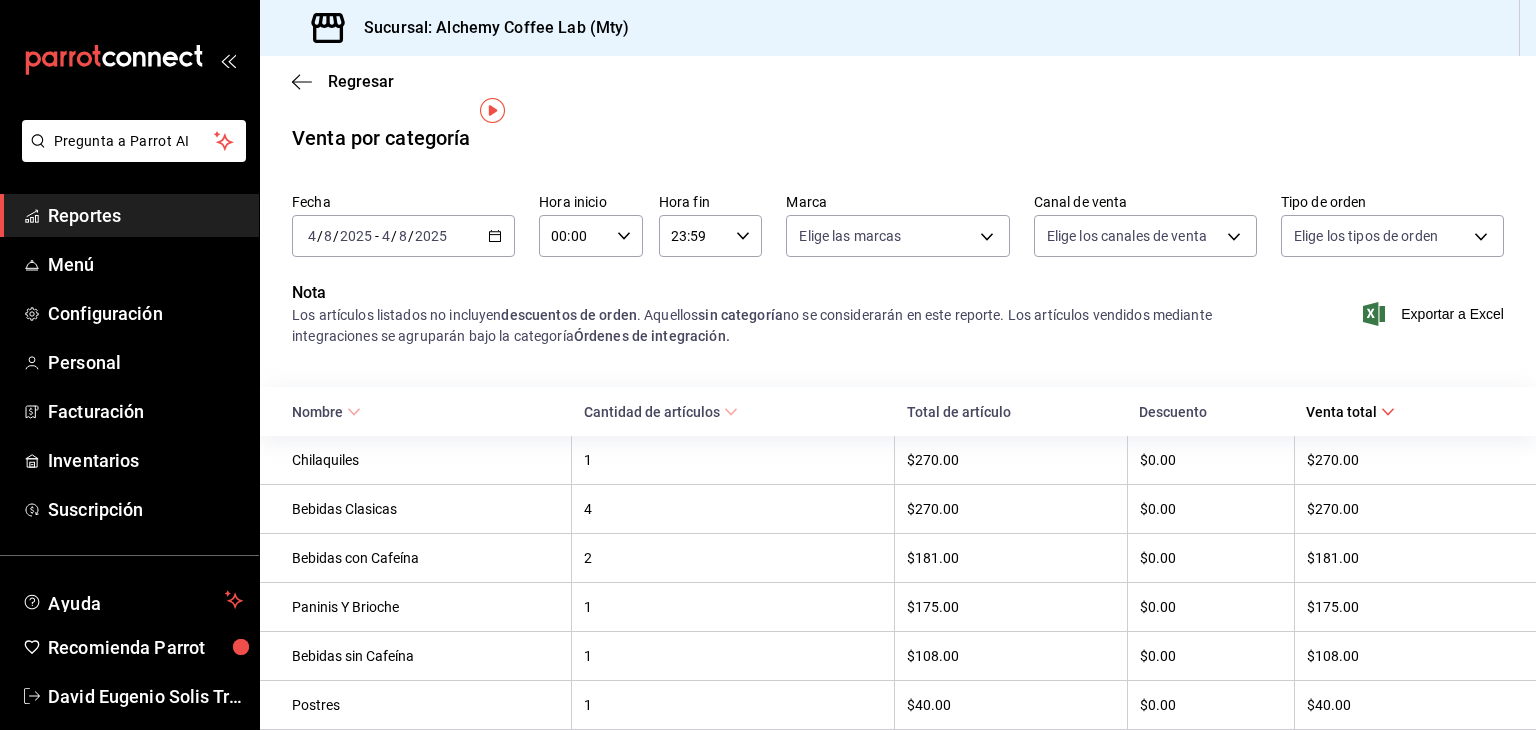 scroll, scrollTop: 77, scrollLeft: 0, axis: vertical 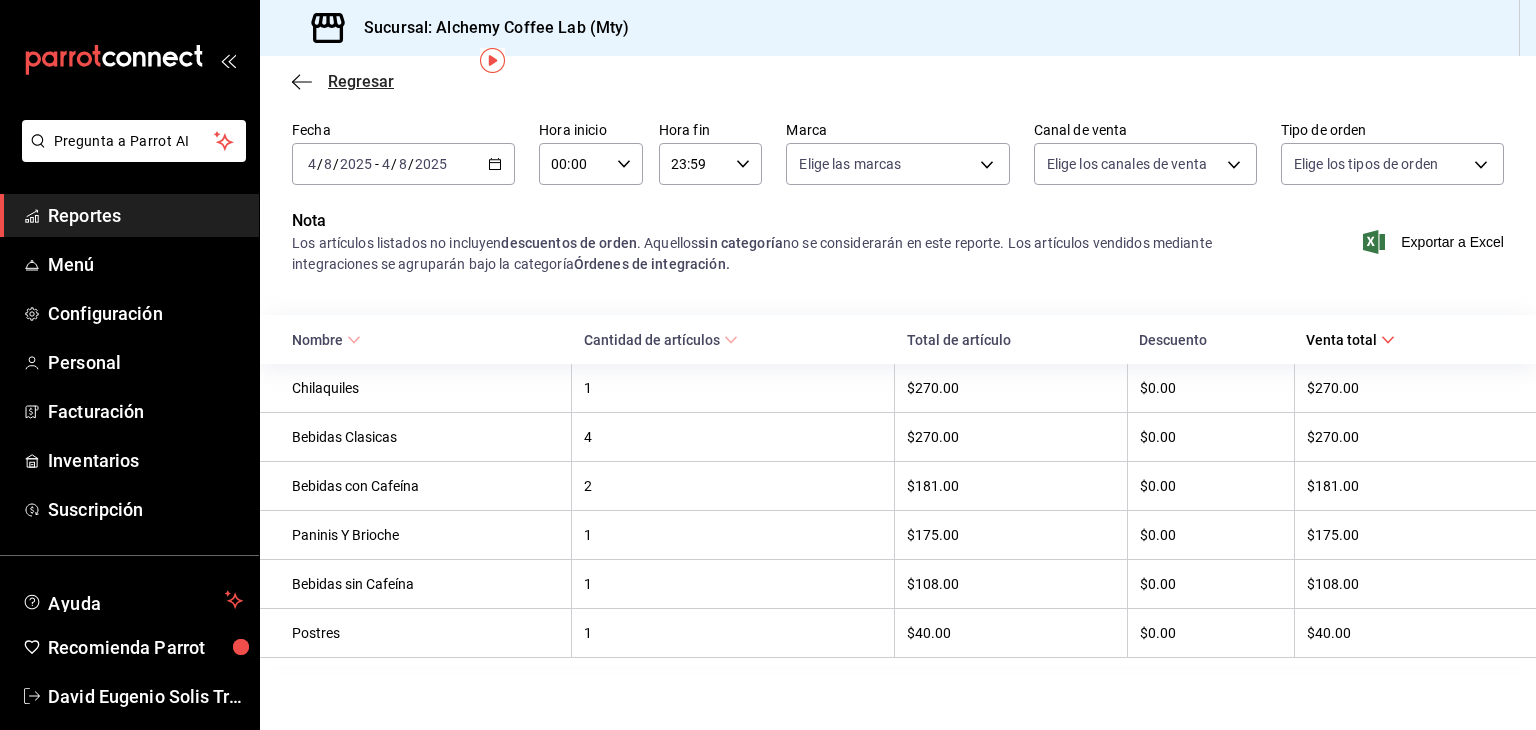 click on "Regresar" at bounding box center [361, 81] 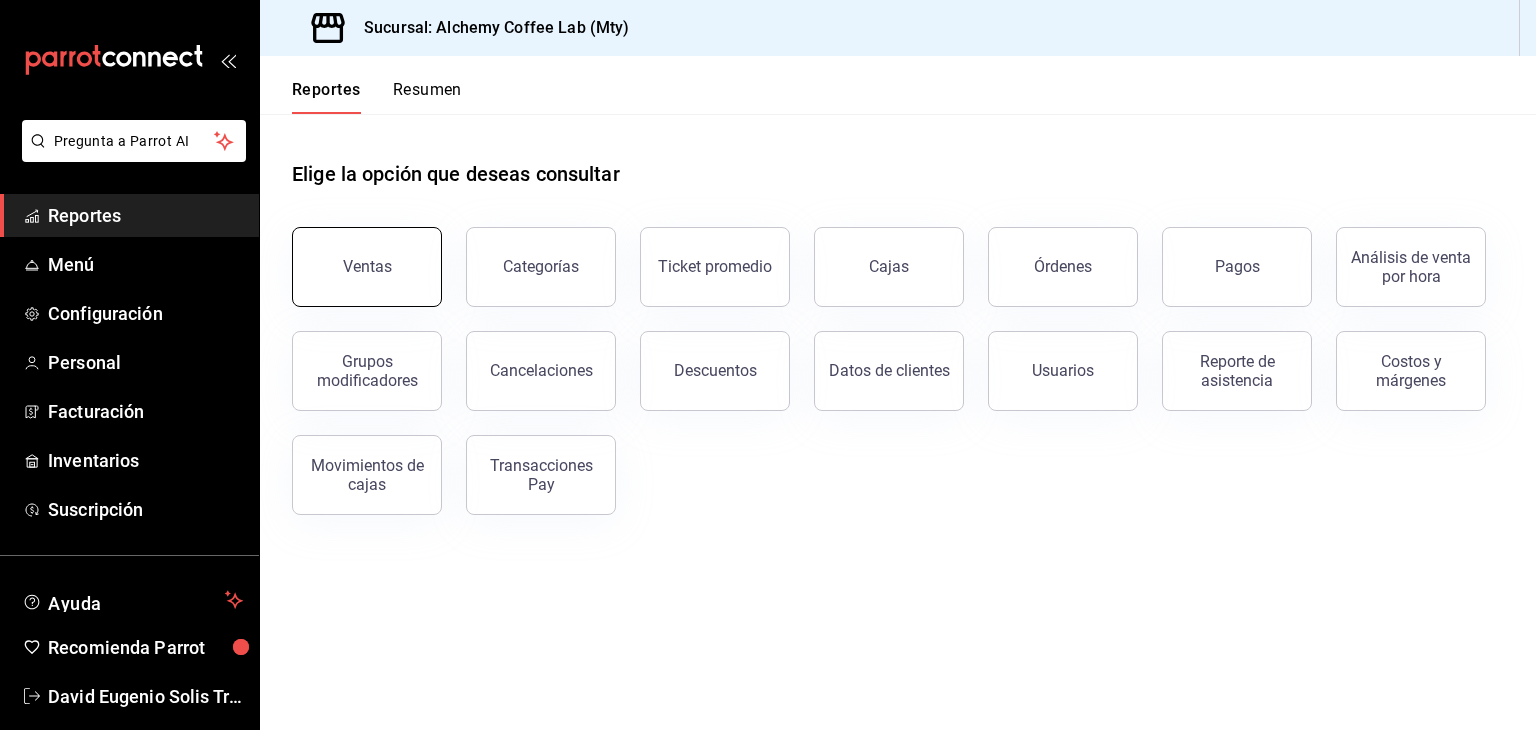 click on "Ventas" at bounding box center [367, 266] 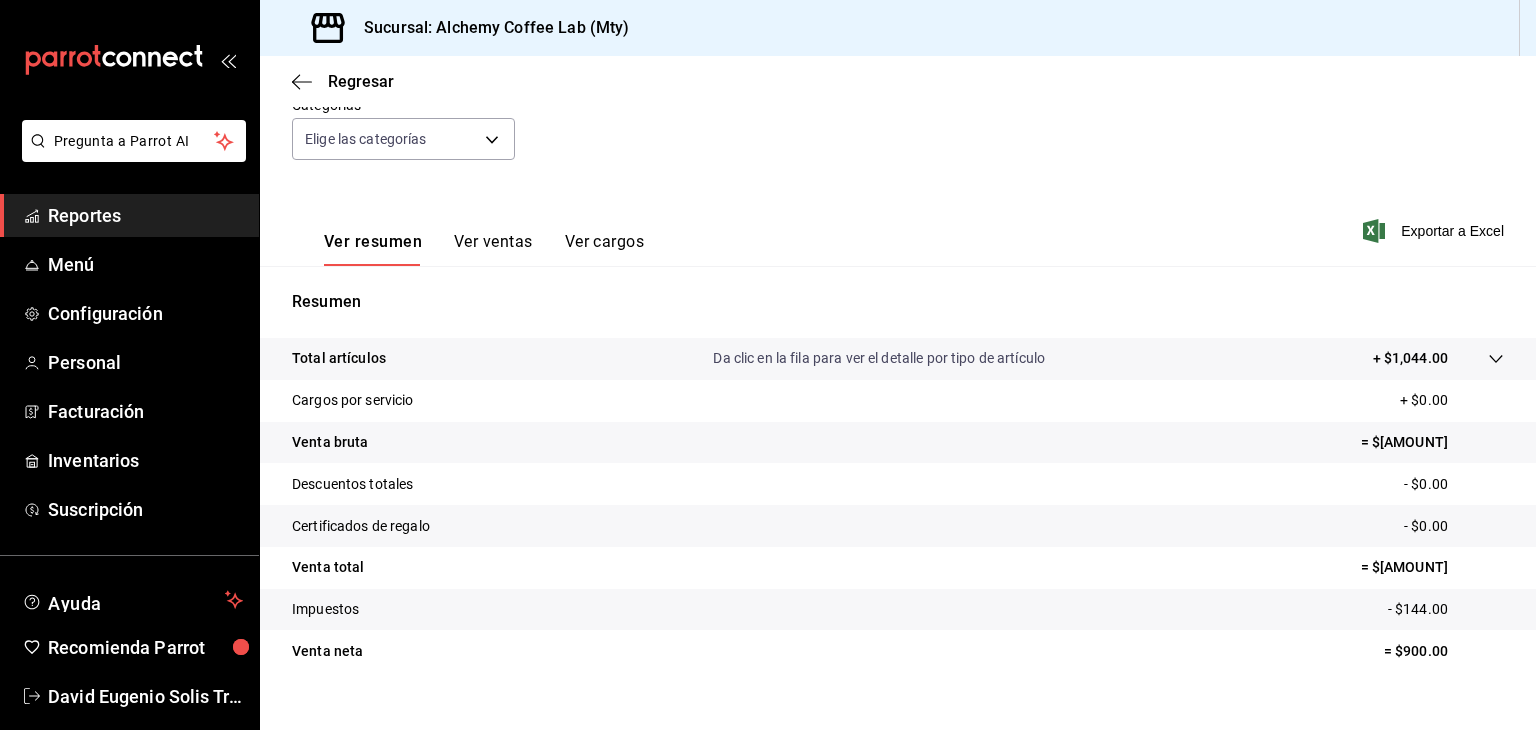 scroll, scrollTop: 228, scrollLeft: 0, axis: vertical 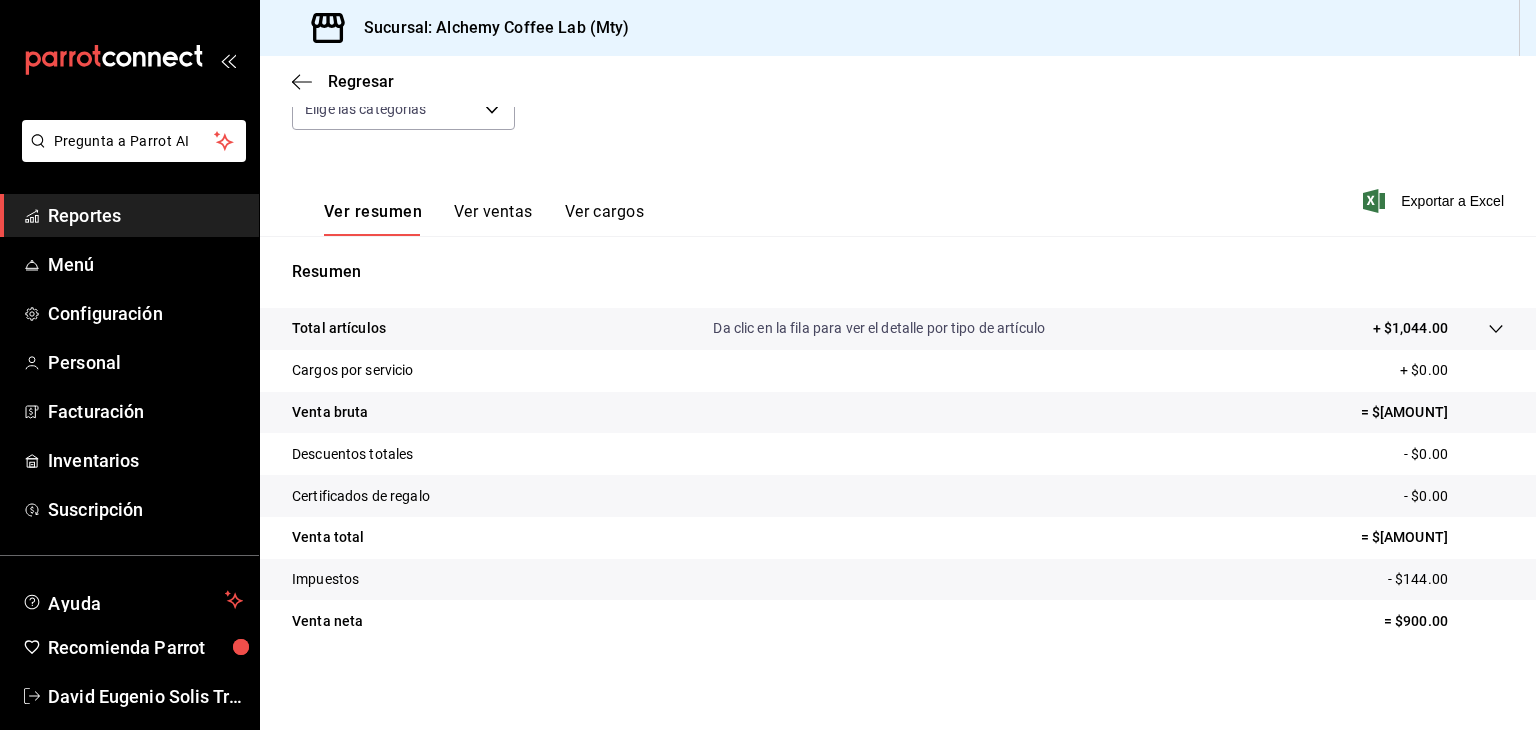 click on "Ver ventas" at bounding box center (493, 219) 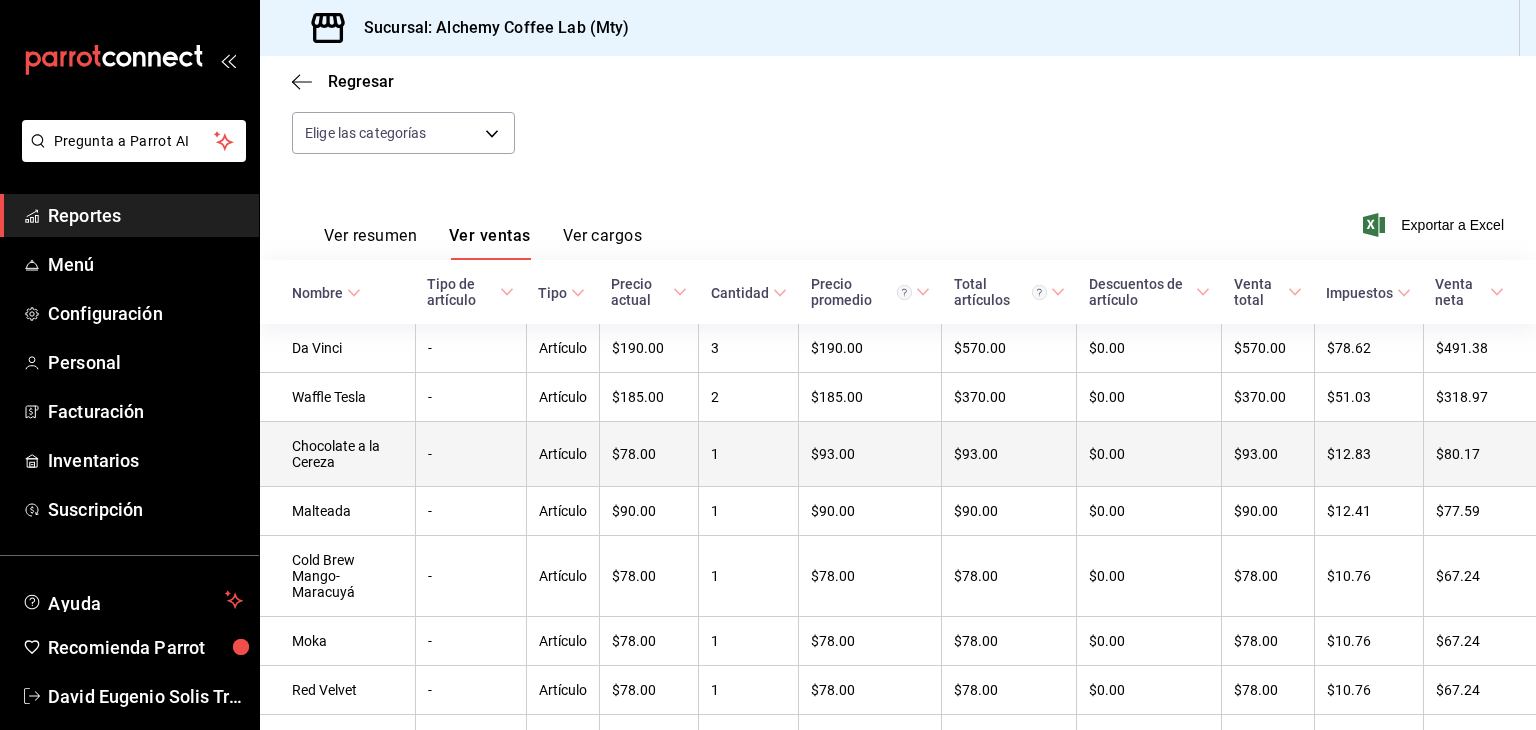scroll, scrollTop: 201, scrollLeft: 0, axis: vertical 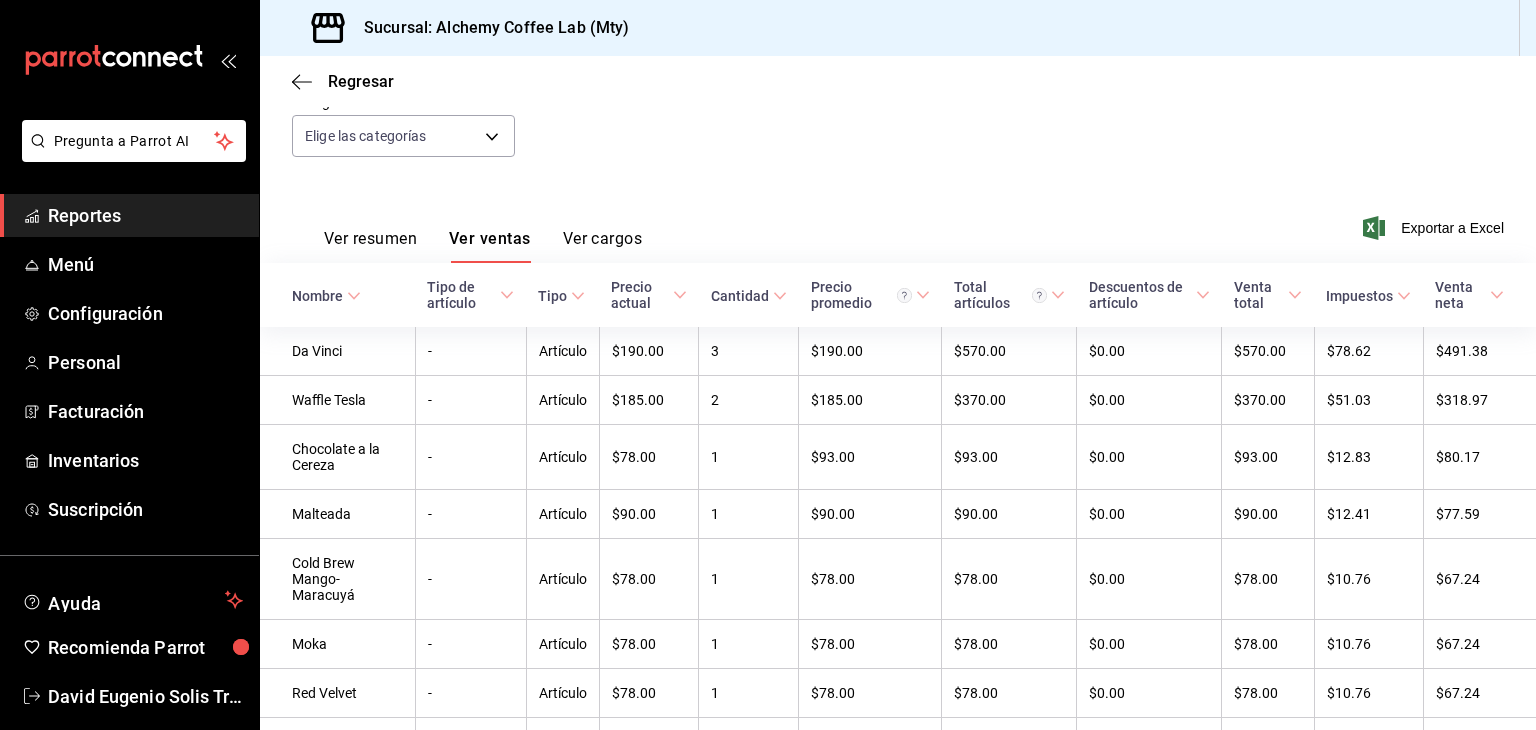 click on "Ver resumen" at bounding box center [370, 246] 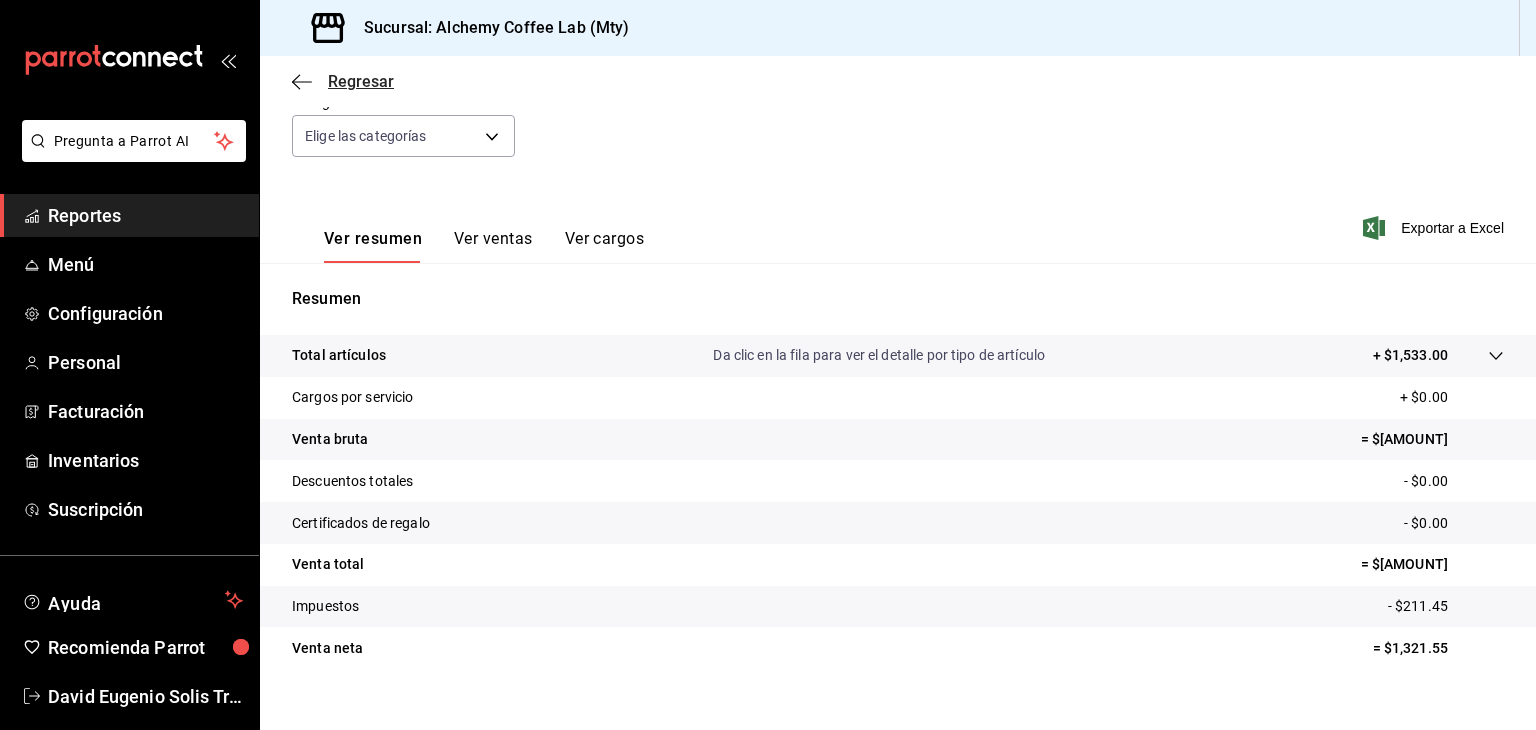 click on "Regresar" at bounding box center [343, 81] 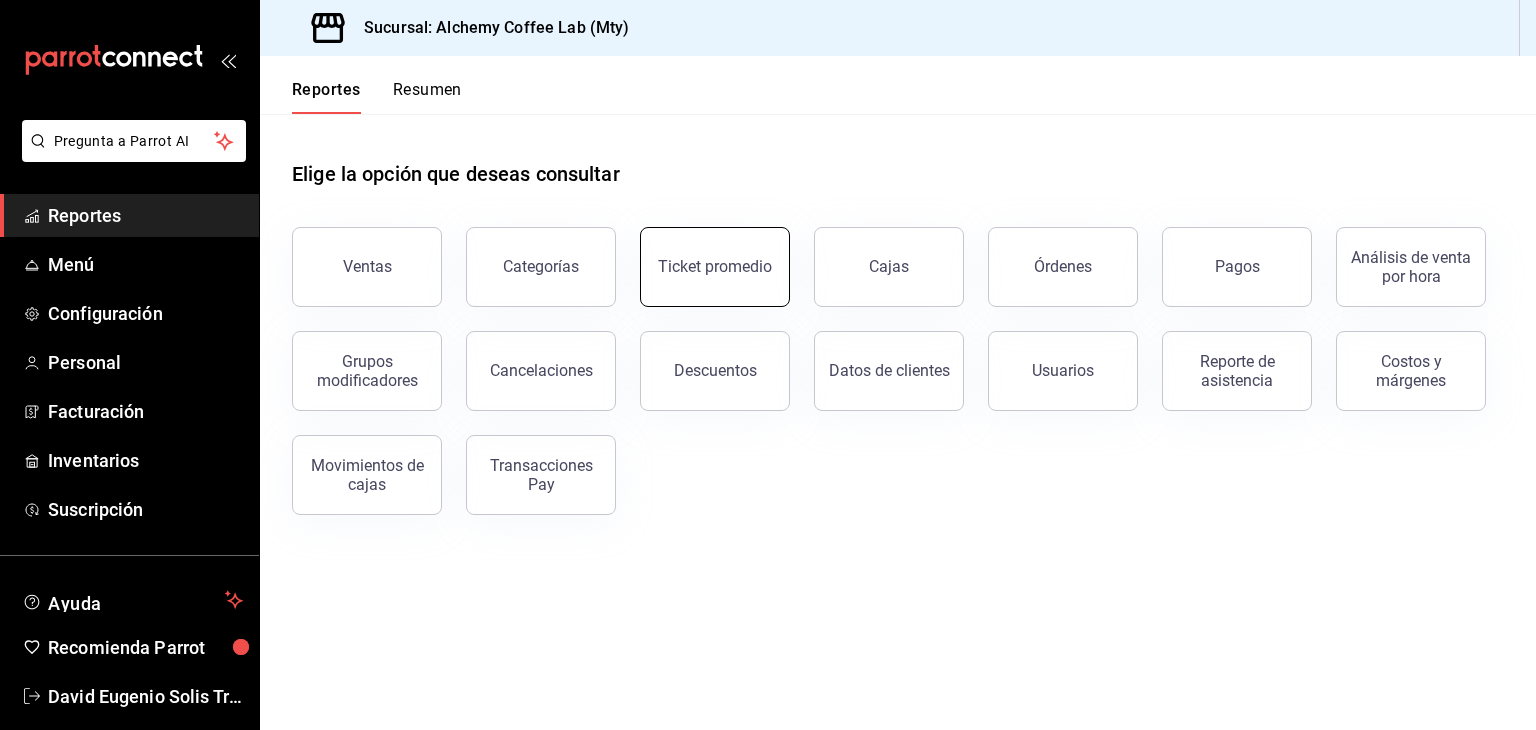 click on "Ticket promedio" at bounding box center [715, 267] 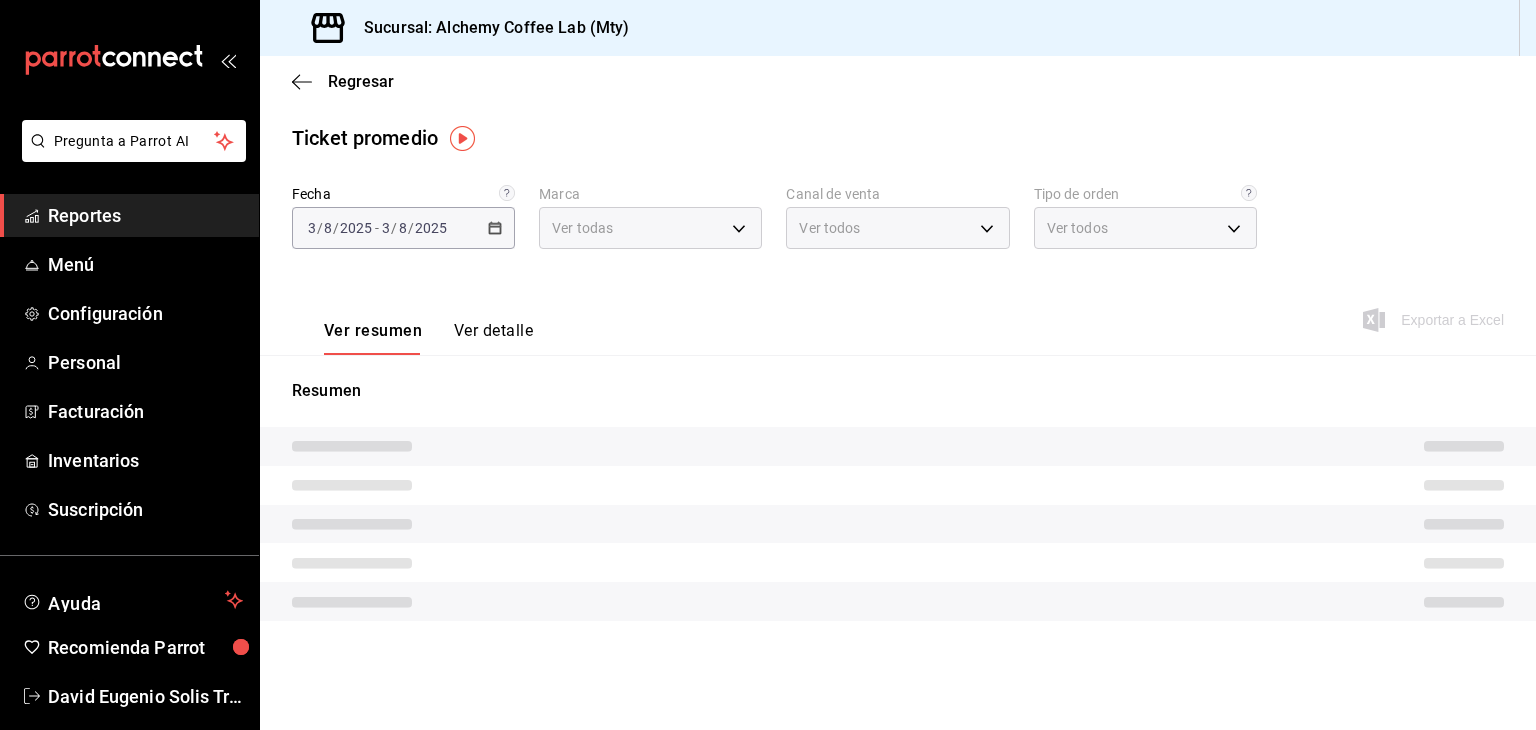 type on "147fd5db-d129-484d-8765-362391796a66" 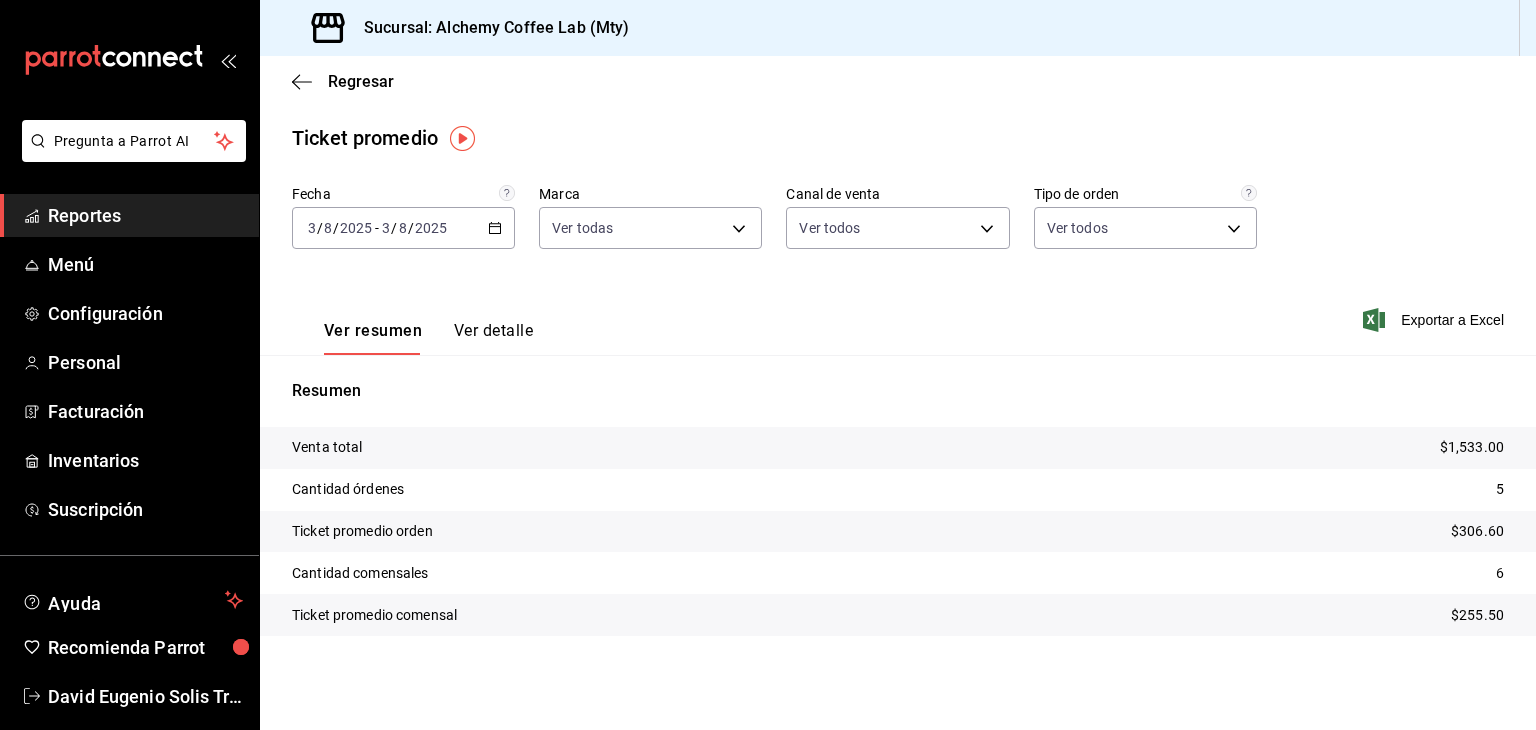 click on "Ver detalle" at bounding box center [493, 338] 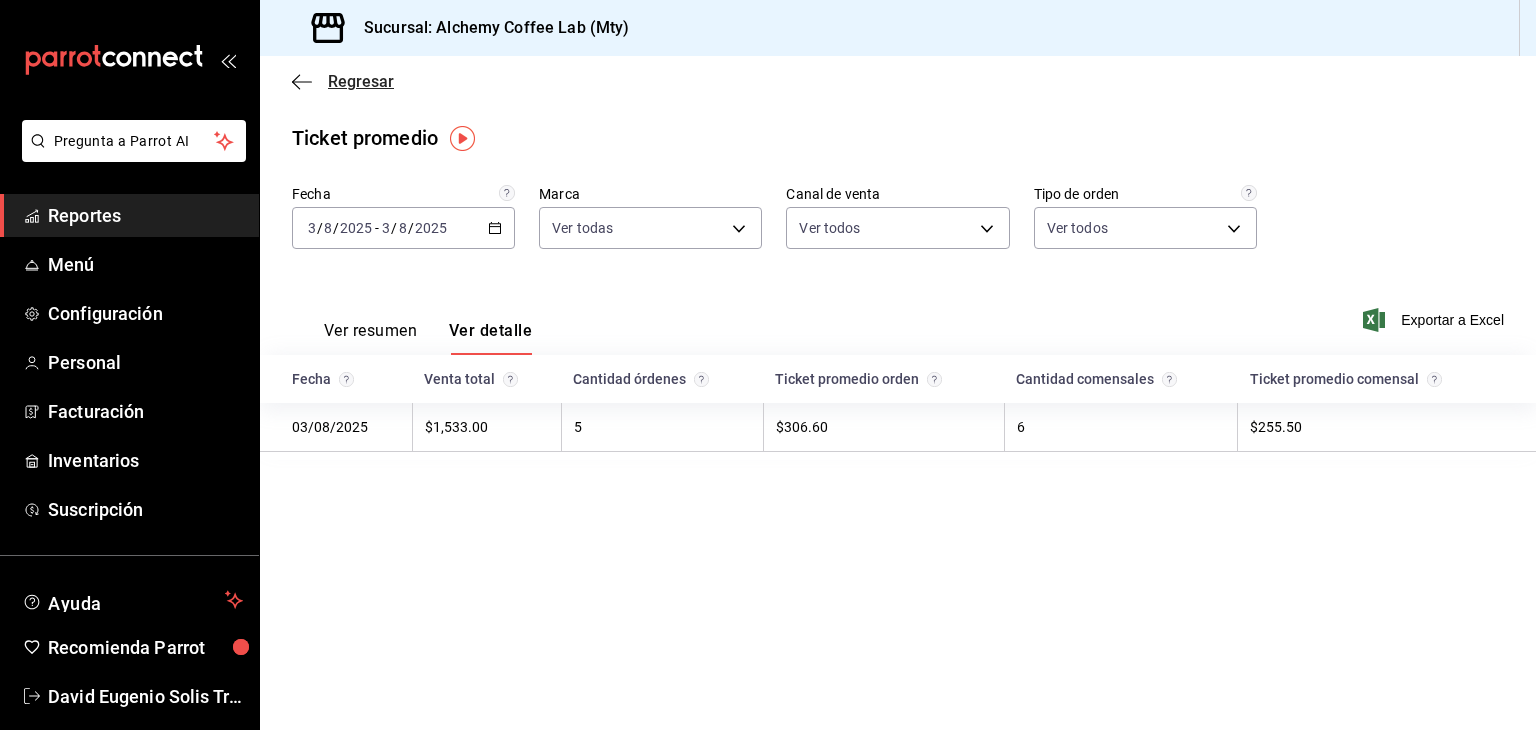 click on "Regresar" at bounding box center (361, 81) 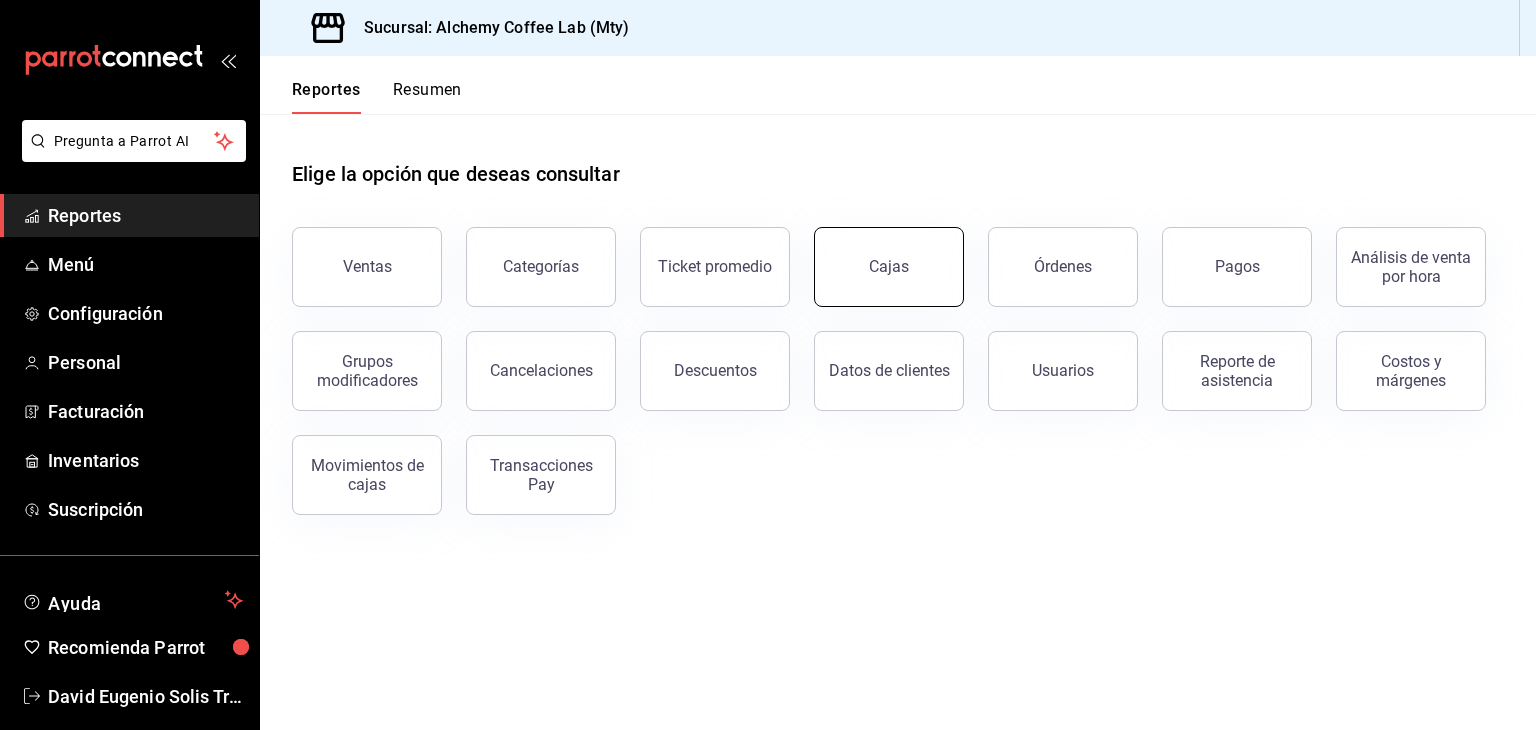 click on "Cajas" at bounding box center (889, 266) 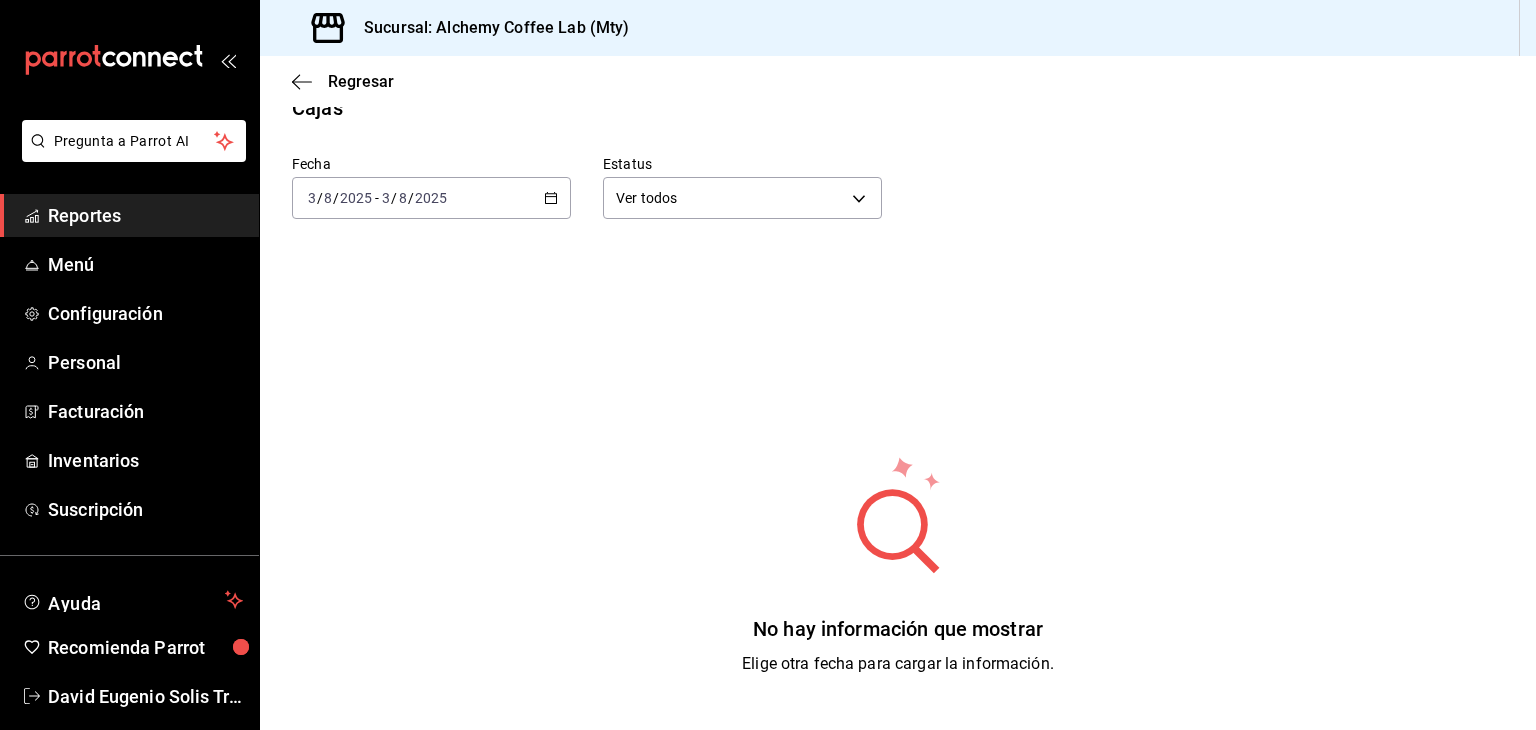 scroll, scrollTop: 0, scrollLeft: 0, axis: both 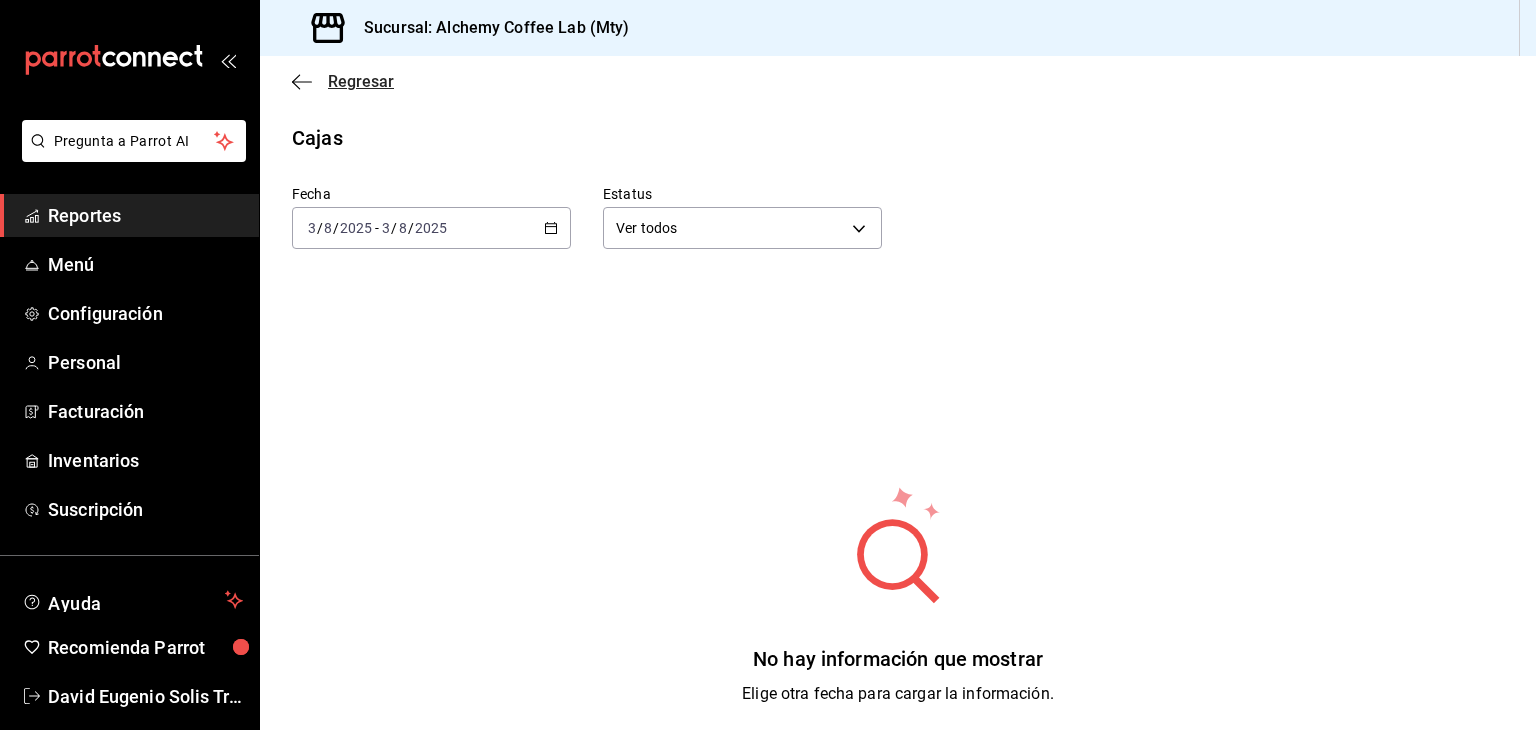 click on "Regresar" at bounding box center [361, 81] 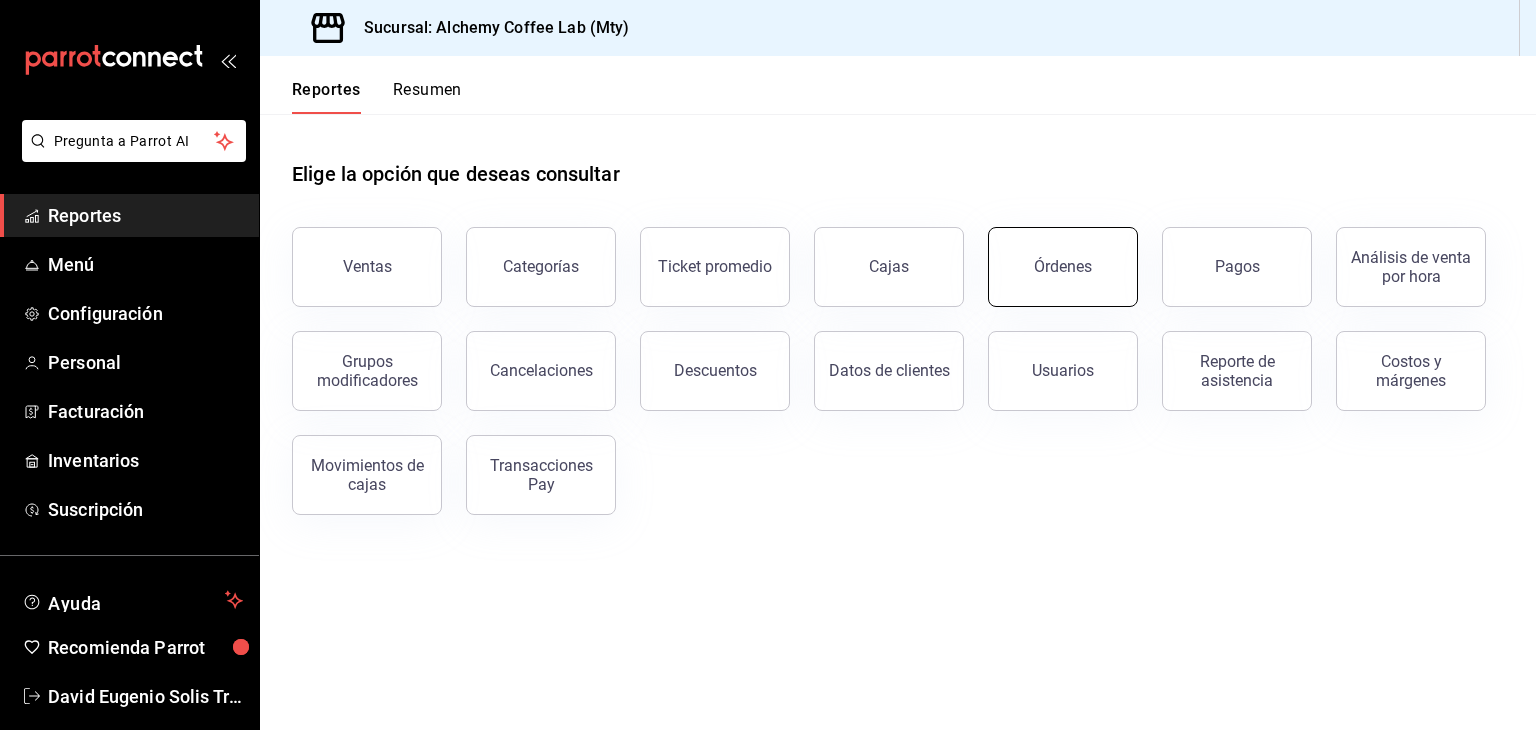 click on "Órdenes" at bounding box center (1063, 266) 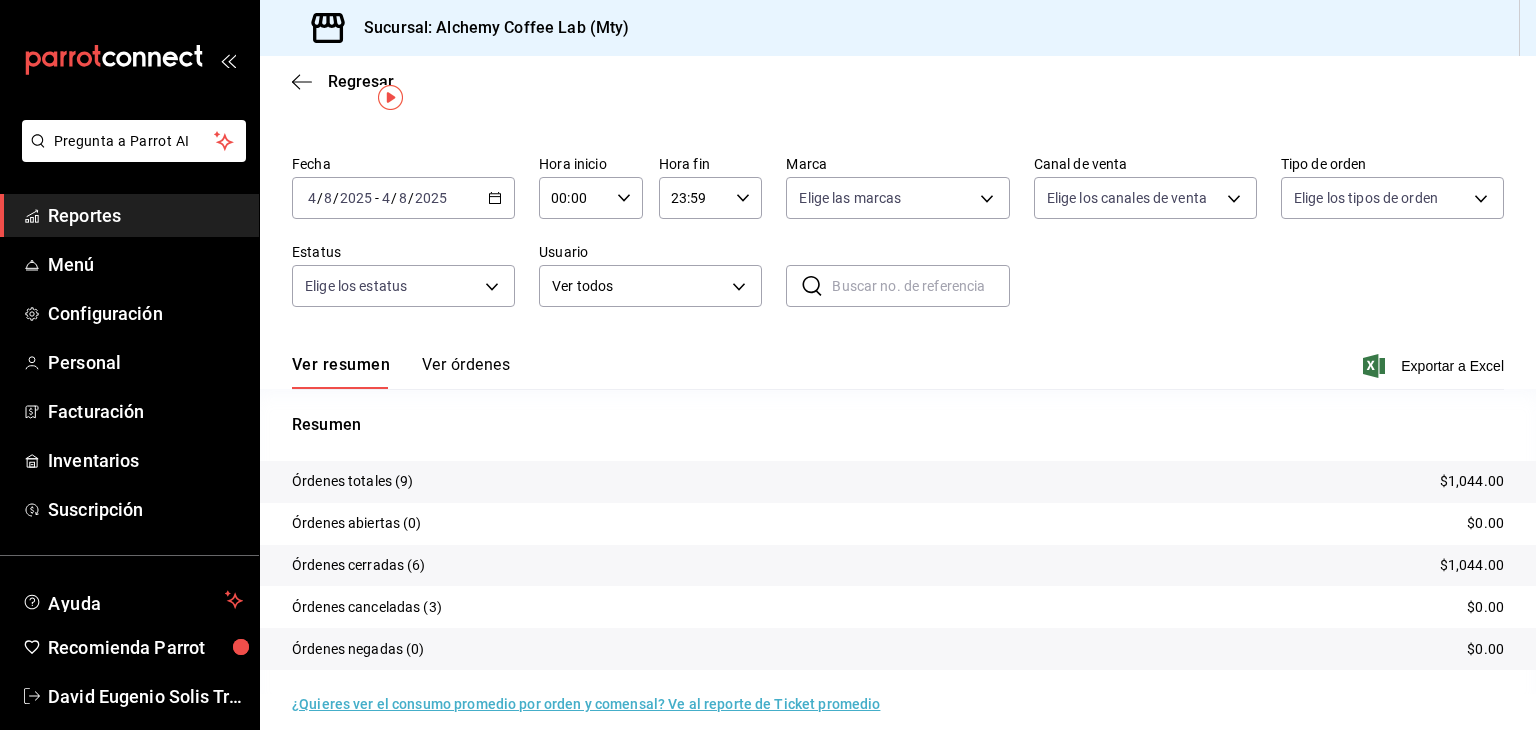 scroll, scrollTop: 40, scrollLeft: 0, axis: vertical 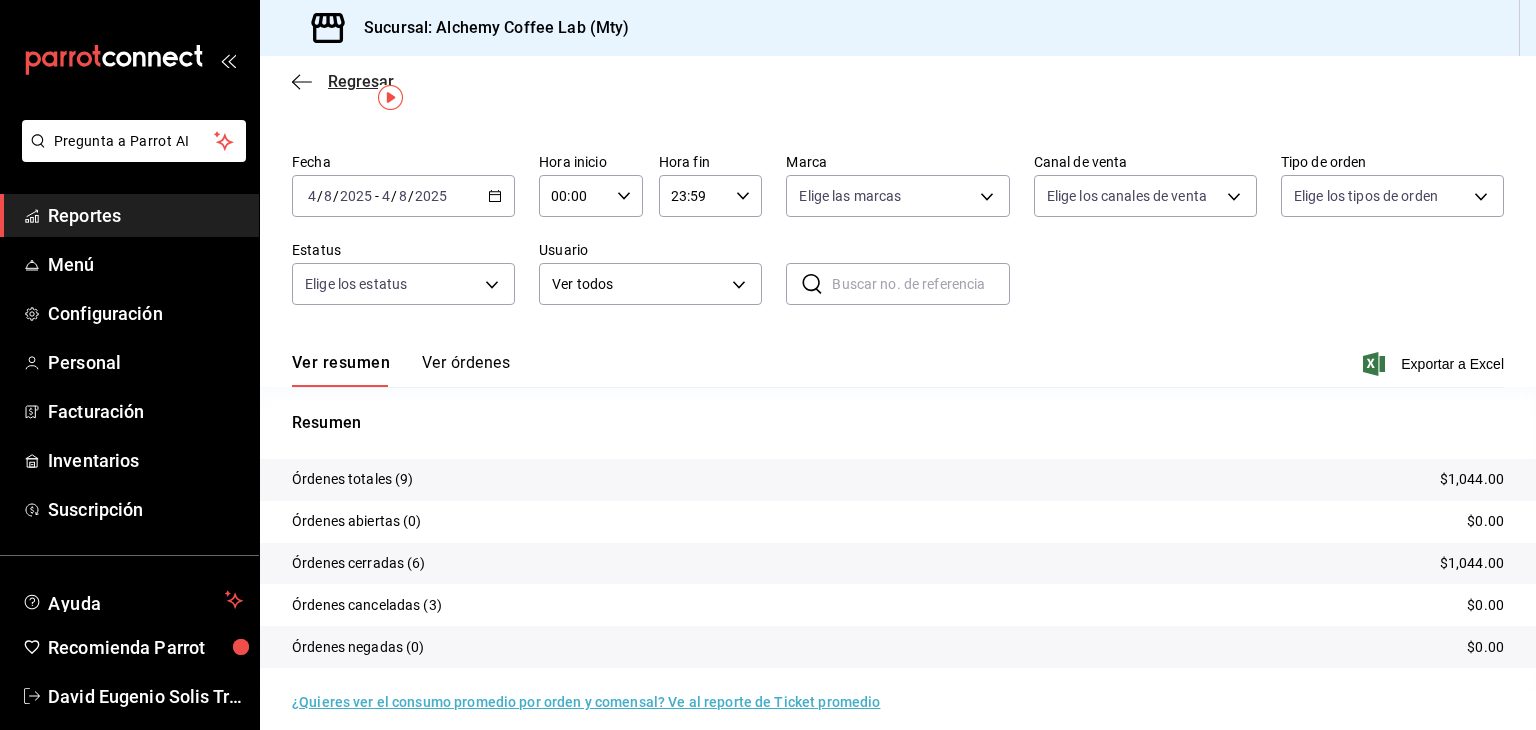 click on "Regresar" at bounding box center (361, 81) 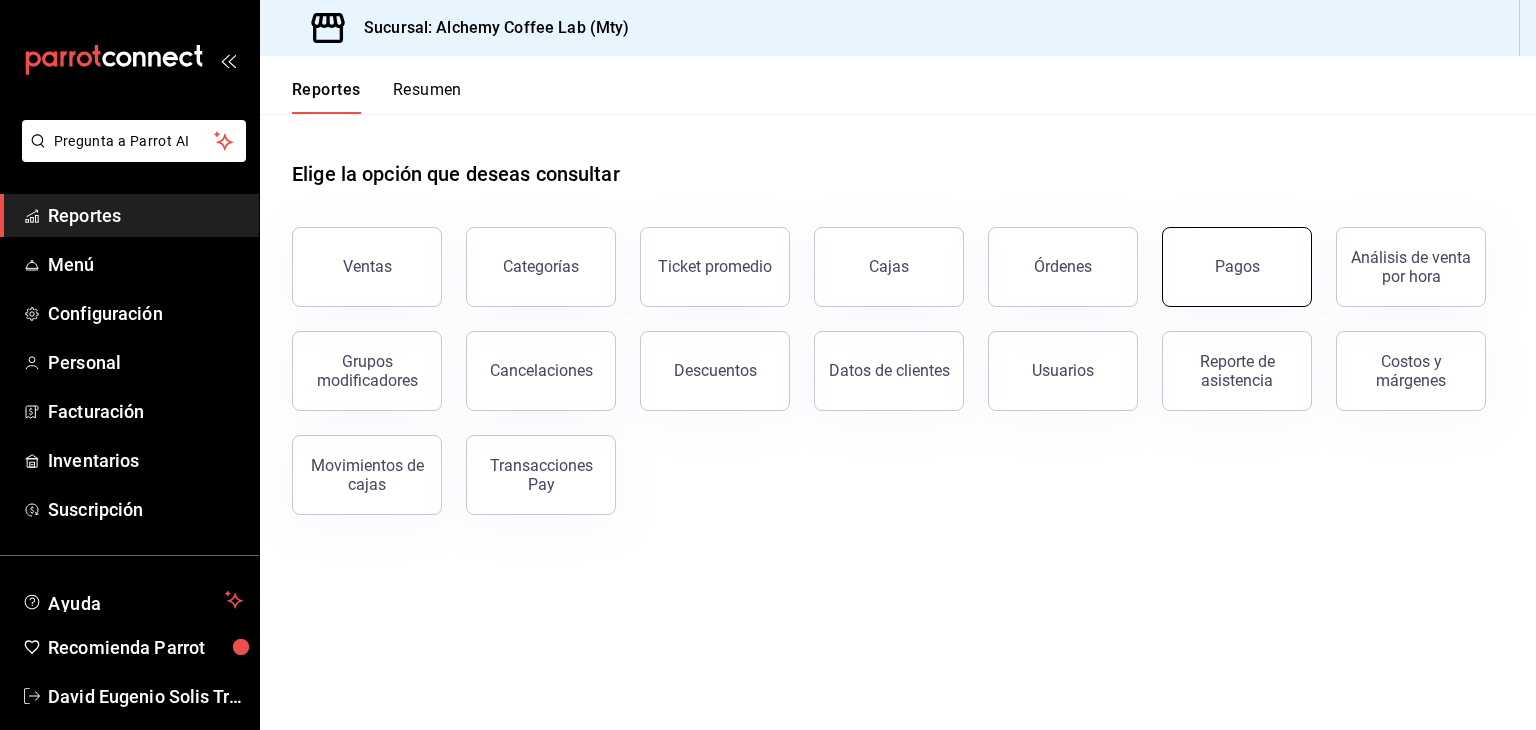 click on "Pagos" at bounding box center (1237, 267) 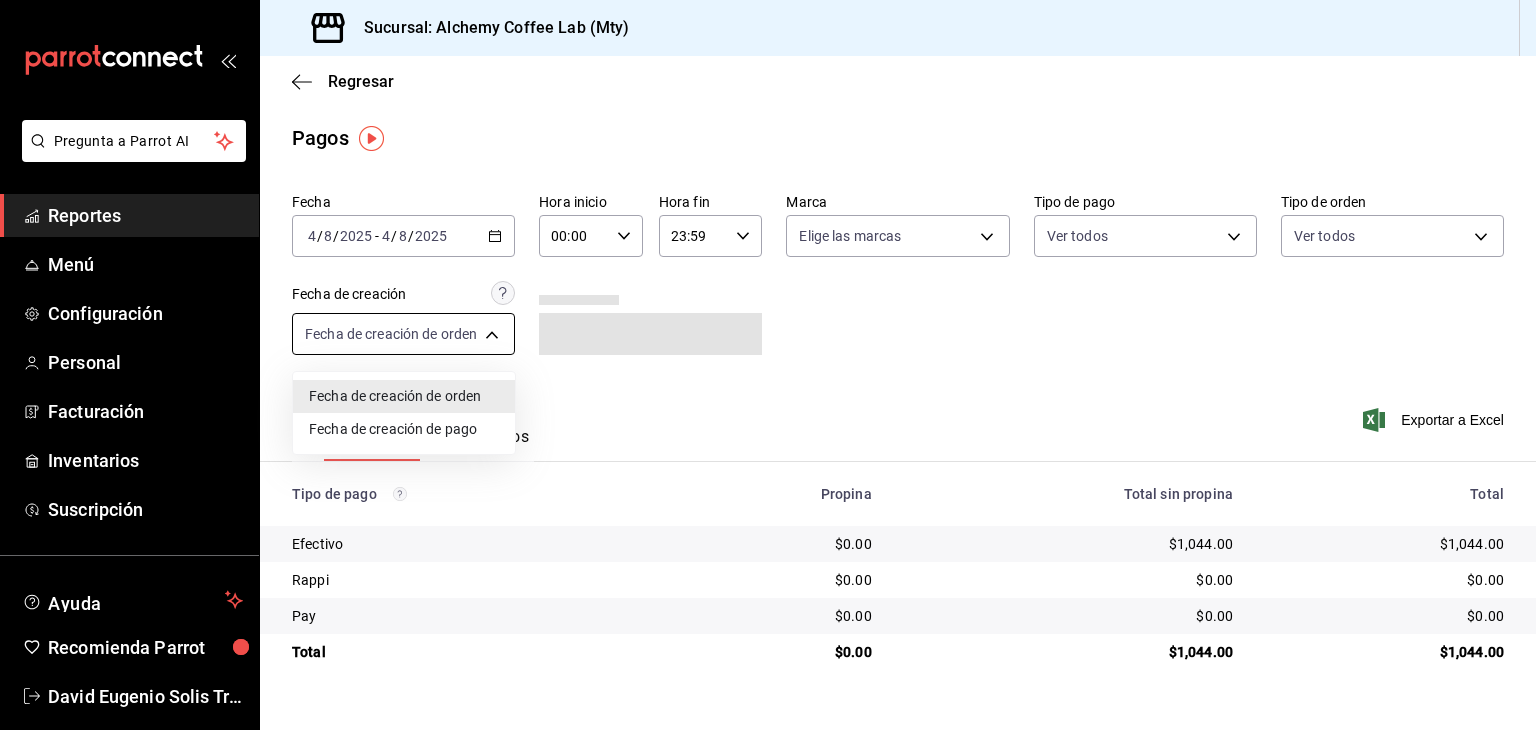 click on "Pregunta a Parrot AI Reportes   Menú   Configuración   Personal   Facturación   Inventarios   Suscripción   Ayuda Recomienda Parrot   [FIRST] [FIRST] [LAST] [LAST]   Sugerir nueva función   Sucursal: Alchemy Coffee Lab (Mty) Regresar Pagos Fecha 2025-08-04 4 / 8 / 2025 - 2025-08-04 4 / 8 / 2025 Hora inicio 00:00 Hora inicio Hora fin 23:59 Hora fin Marca Elige las marcas Tipo de pago Ver todos Tipo de orden Ver todos Fecha de creación   Fecha de creación de orden ORDER Ver resumen Ver pagos Exportar a Excel Tipo de pago   Propina Total sin propina Total Efectivo $0.00 $1,044.00 $1,044.00 Rappi $0.00 $0.00 $0.00 Pay $0.00 $0.00 $0.00 Total $0.00 $1,044.00 $1,044.00 GANA 1 MES GRATIS EN TU SUSCRIPCIÓN AQUÍ ¿Recuerdas cómo empezó tu restaurante?
Hoy puedes ayudar a un colega a tener el mismo cambio que tú viviste.
Recomienda Parrot directamente desde tu Portal Administrador.
Es fácil y rápido.
🎁 Por cada restaurante que se una, ganas 1 mes gratis. Ver video tutorial Ir a video Reportes   Menú" at bounding box center [768, 365] 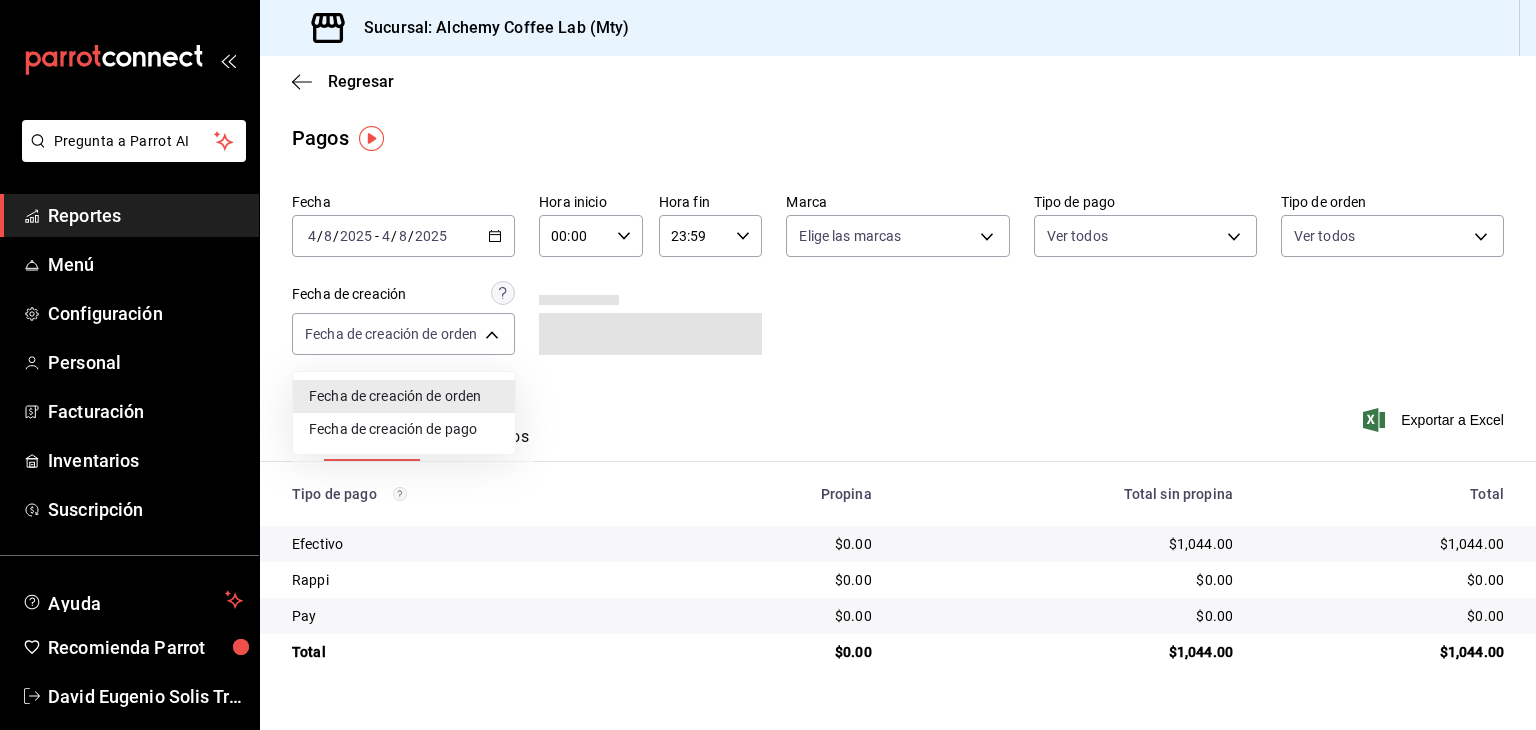 click at bounding box center [768, 365] 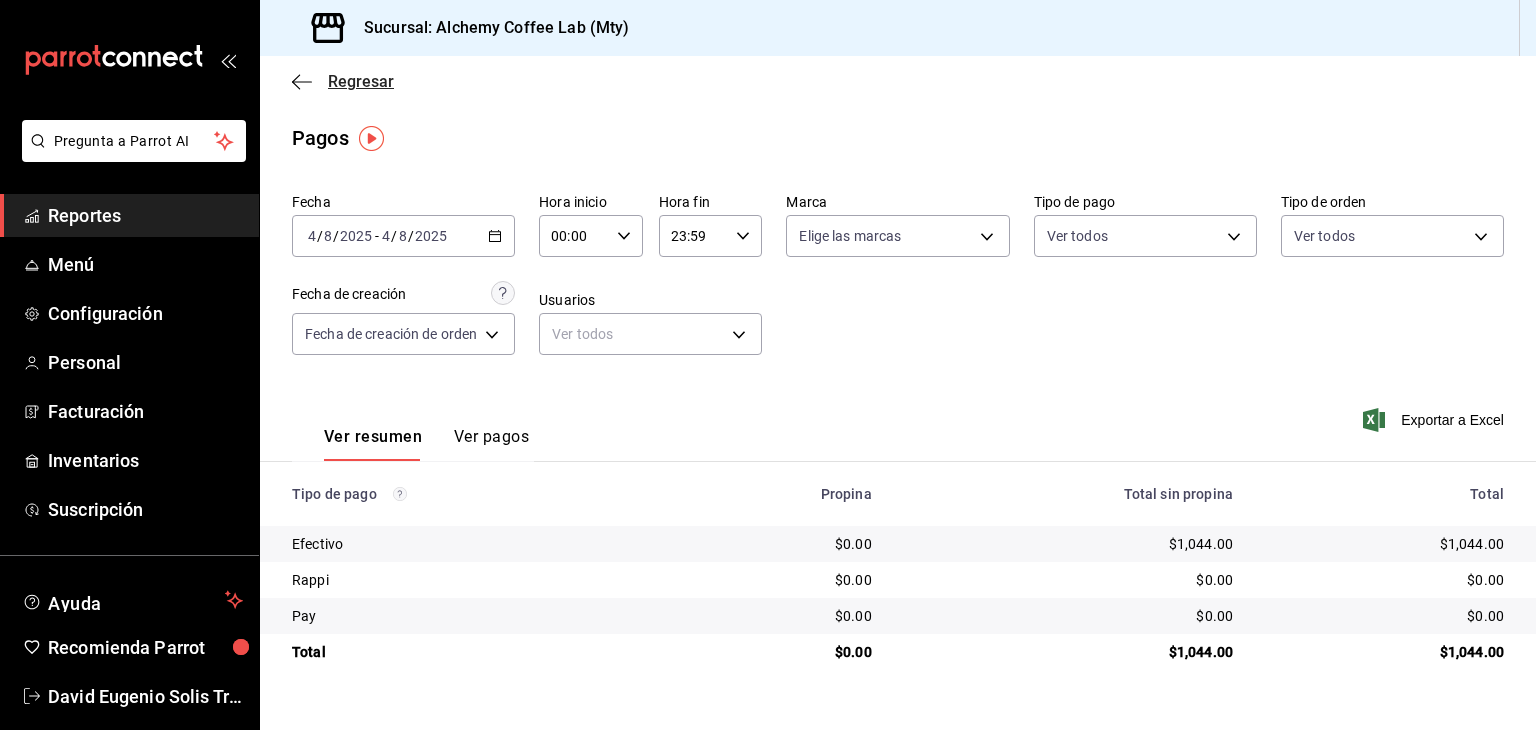 drag, startPoint x: 354, startPoint y: 62, endPoint x: 352, endPoint y: 84, distance: 22.090721 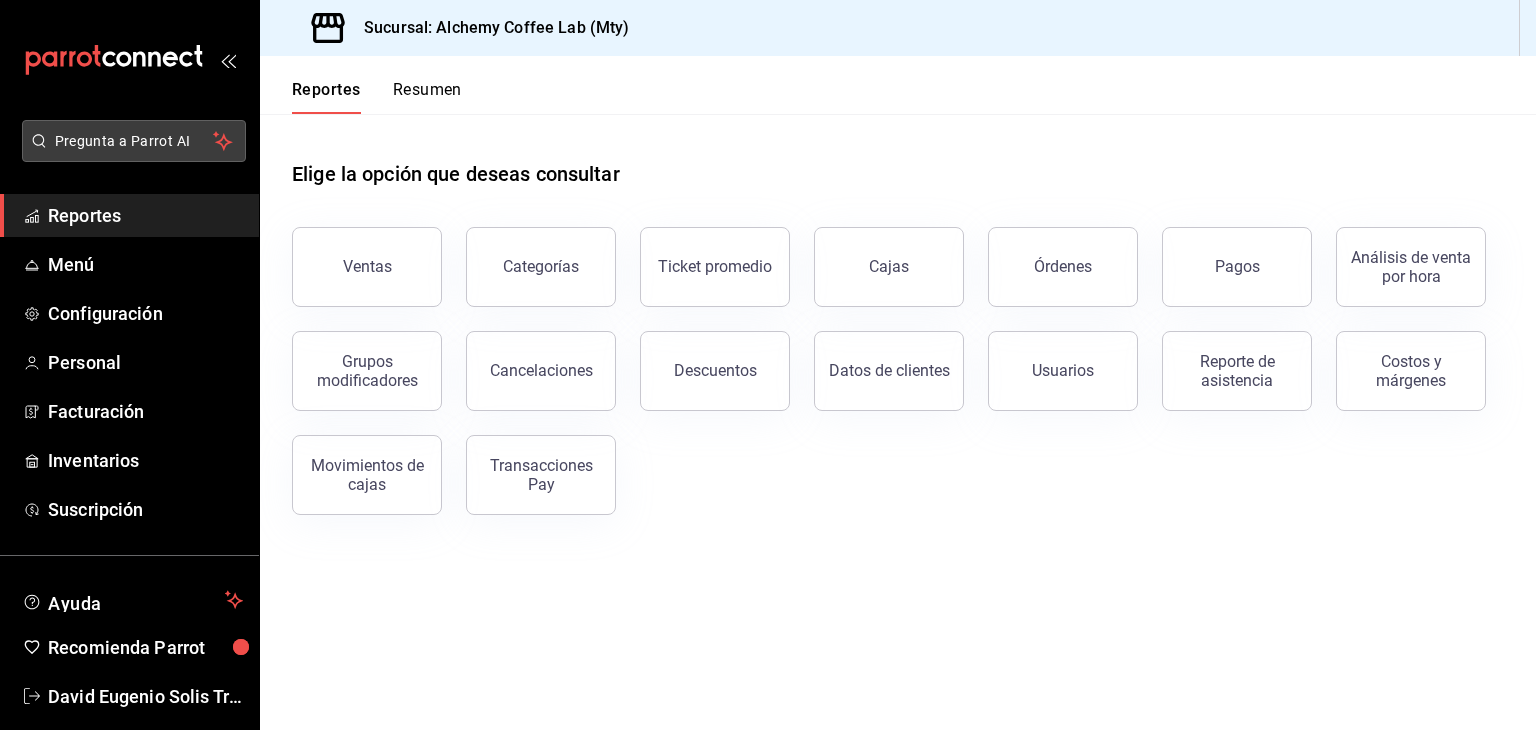 click on "Pregunta a Parrot AI" at bounding box center (134, 141) 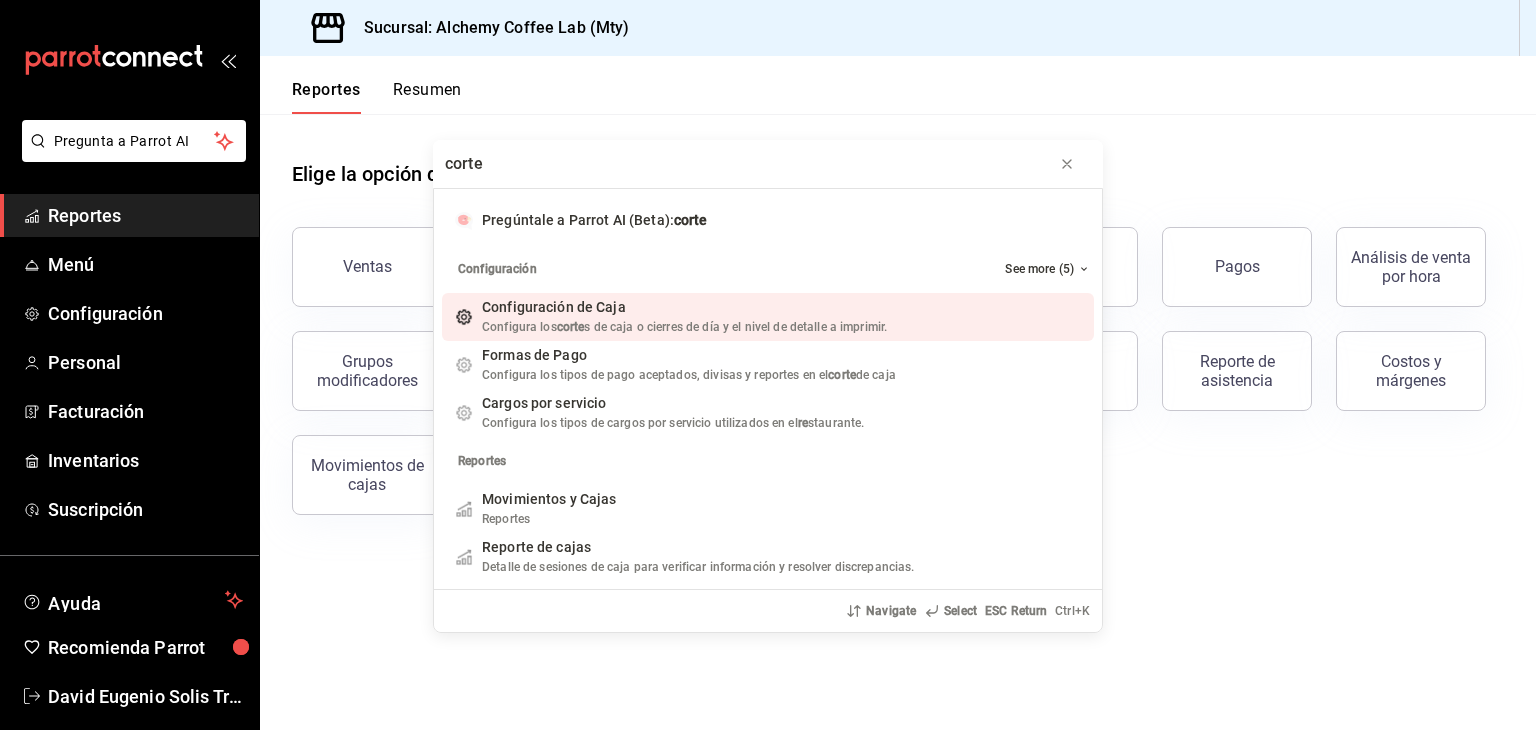 type on "corte" 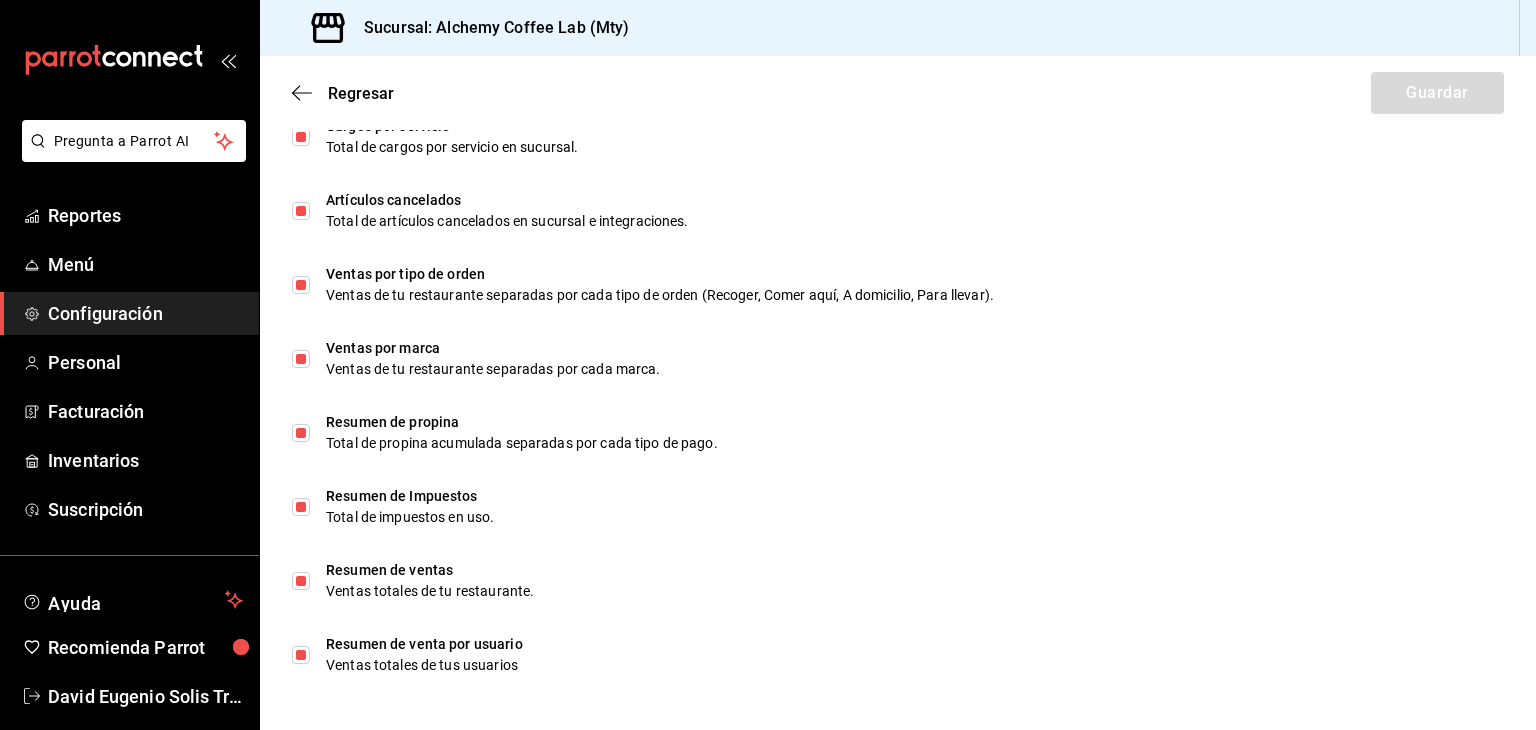 scroll, scrollTop: 1245, scrollLeft: 0, axis: vertical 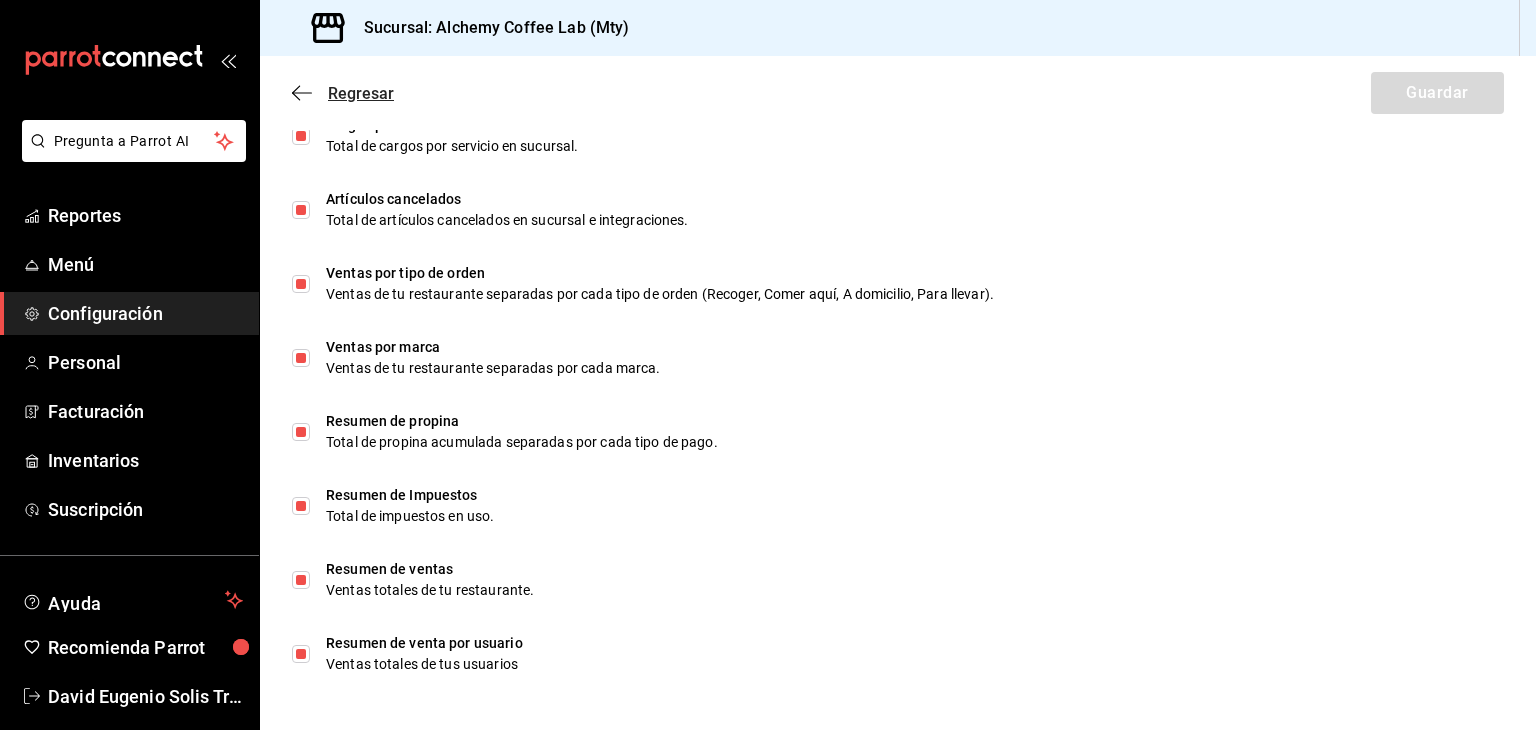 click on "Regresar" at bounding box center [361, 93] 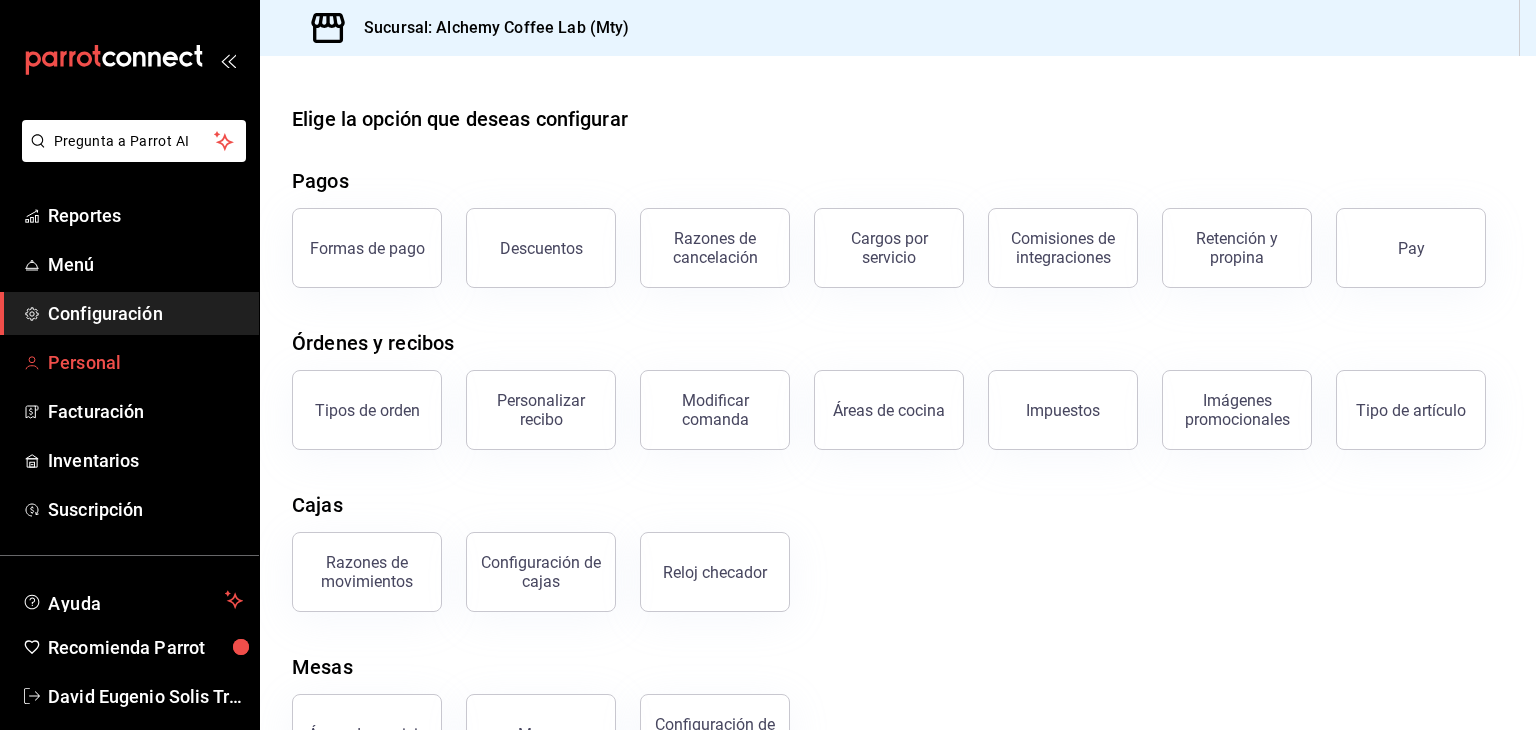click on "Personal" at bounding box center (145, 362) 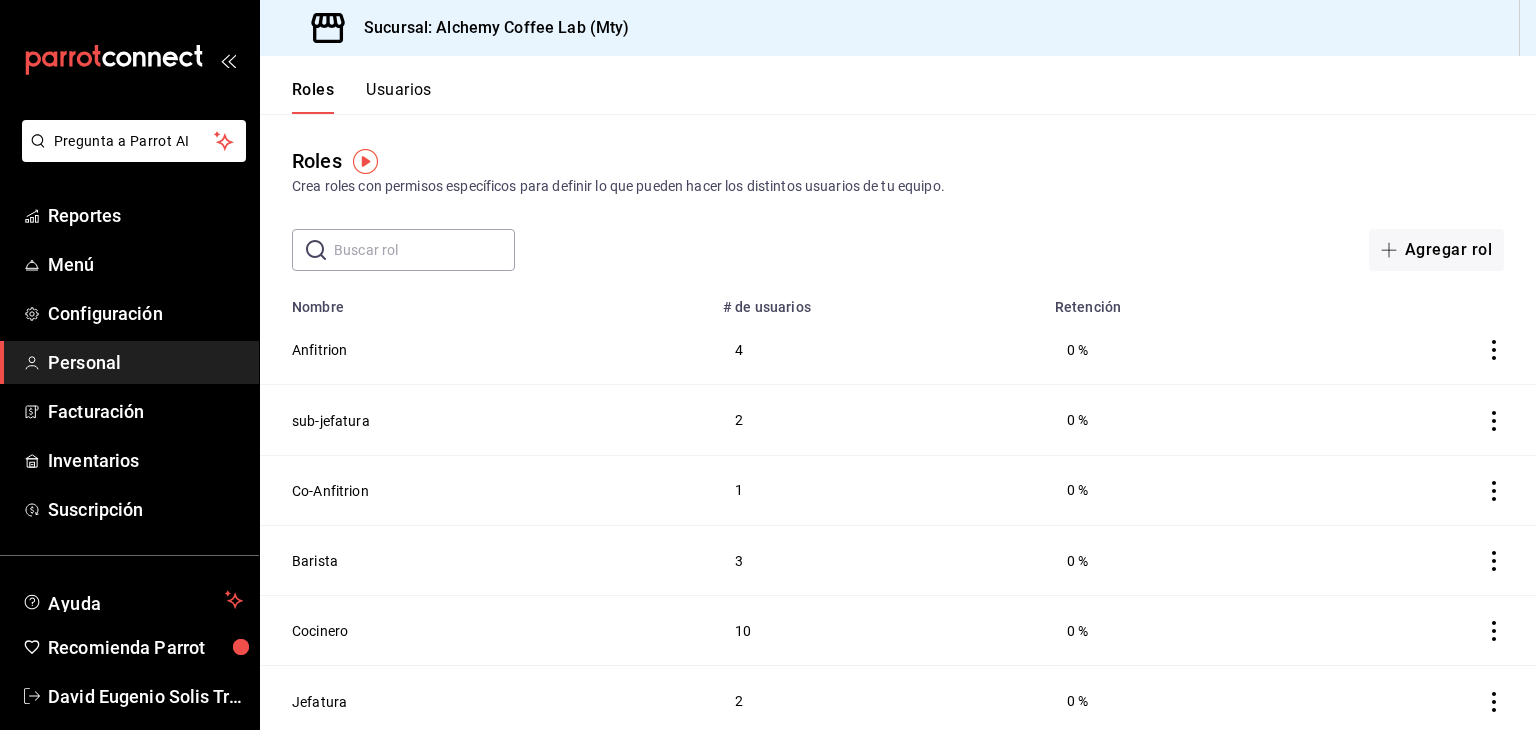 click on "Roles Usuarios" at bounding box center (346, 85) 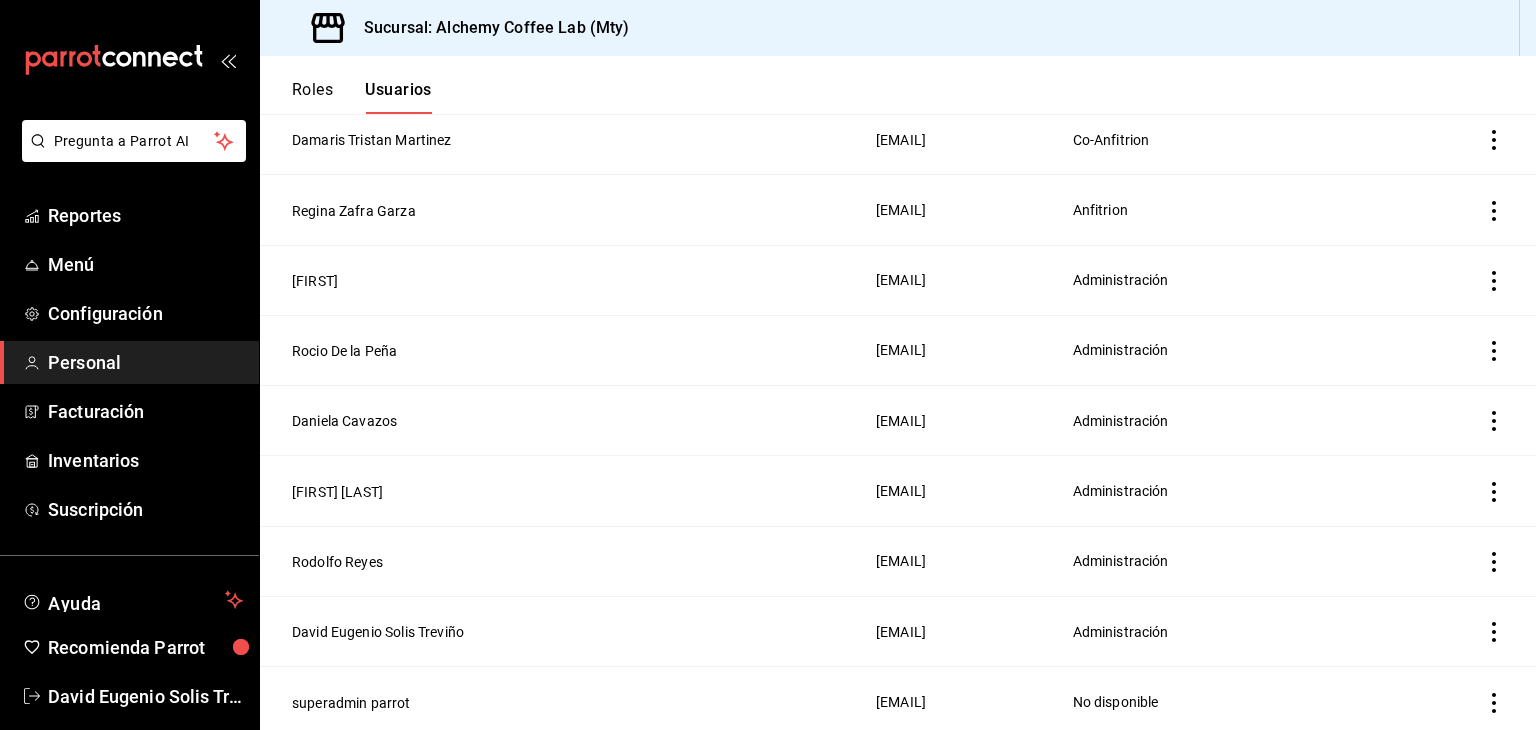 scroll, scrollTop: 1624, scrollLeft: 0, axis: vertical 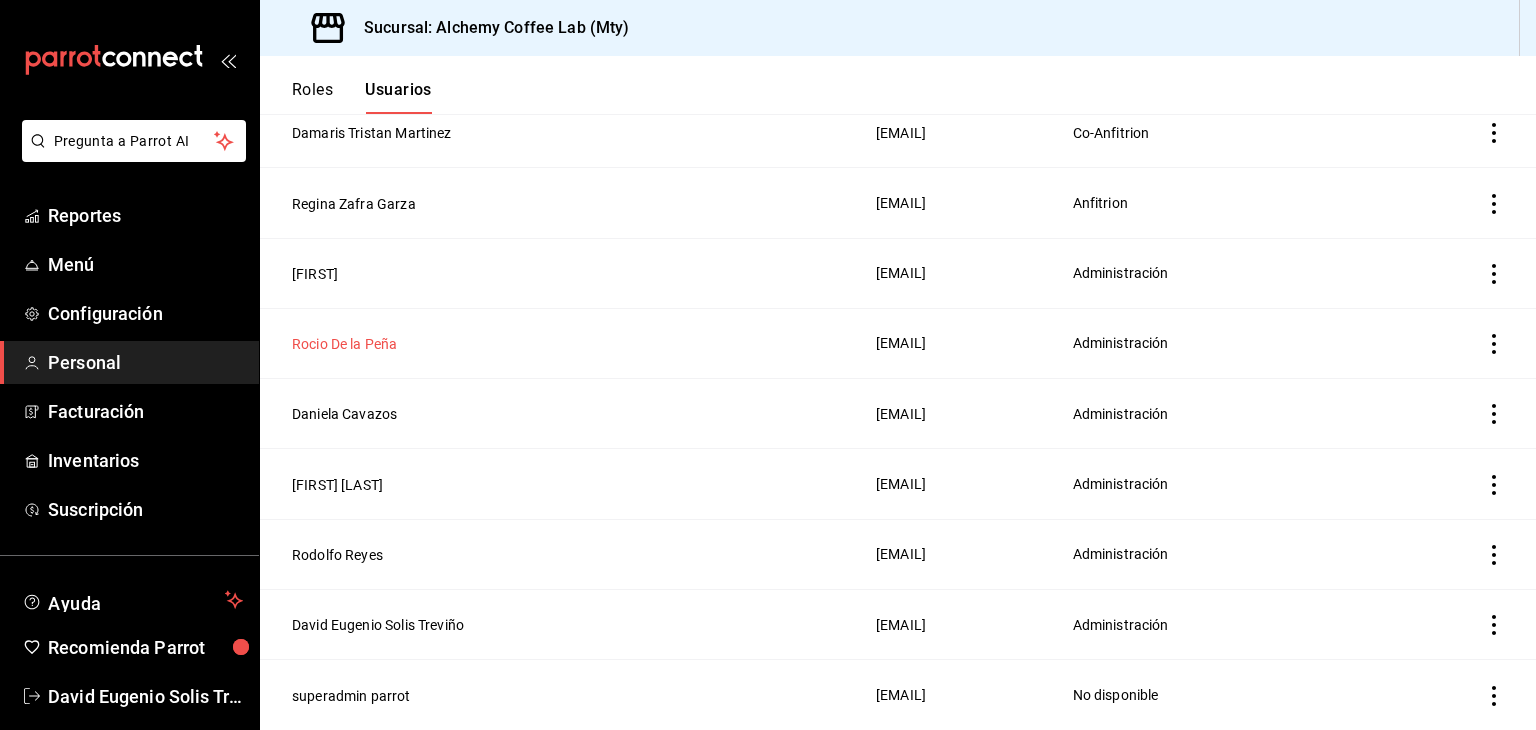 click on "Rocio De la Peña" at bounding box center (344, 344) 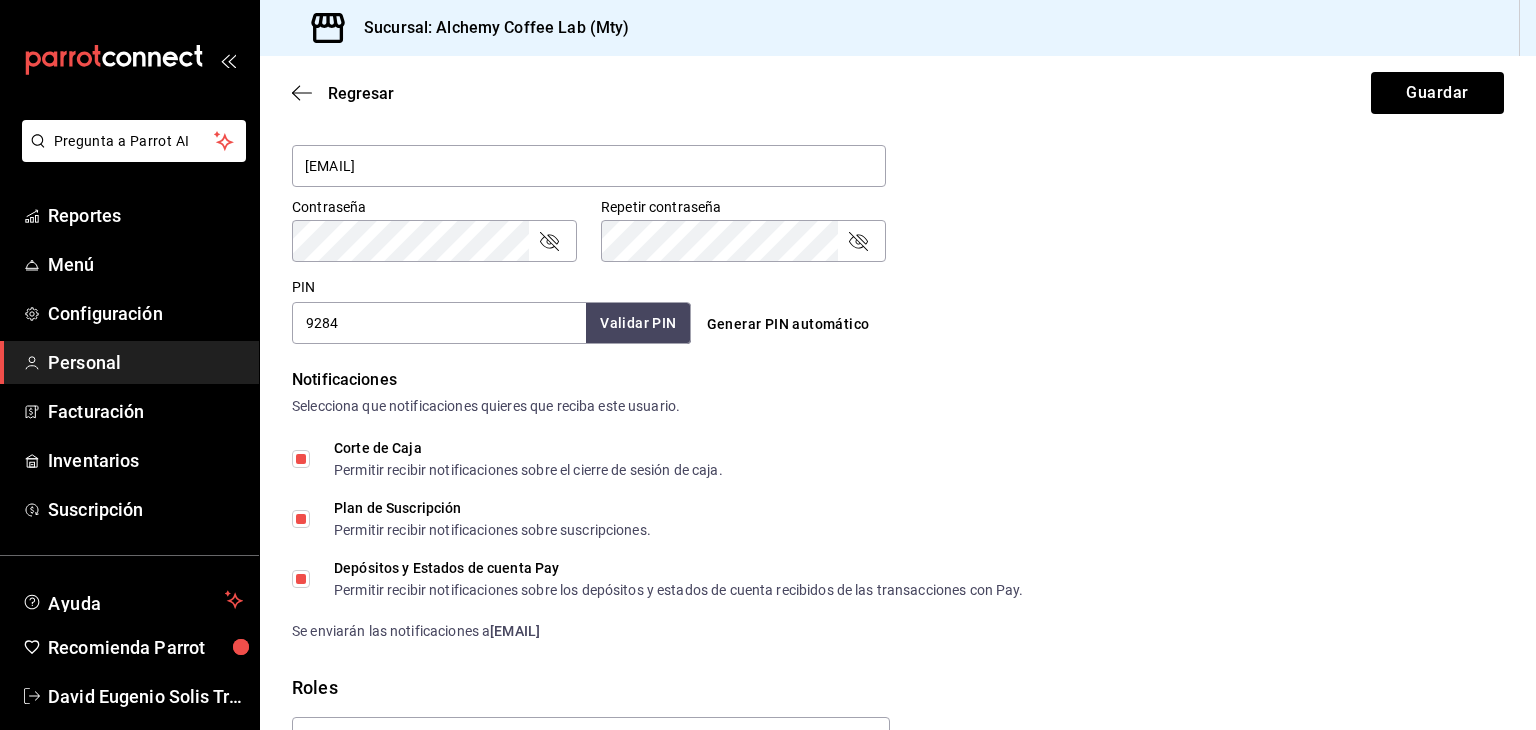 scroll, scrollTop: 800, scrollLeft: 0, axis: vertical 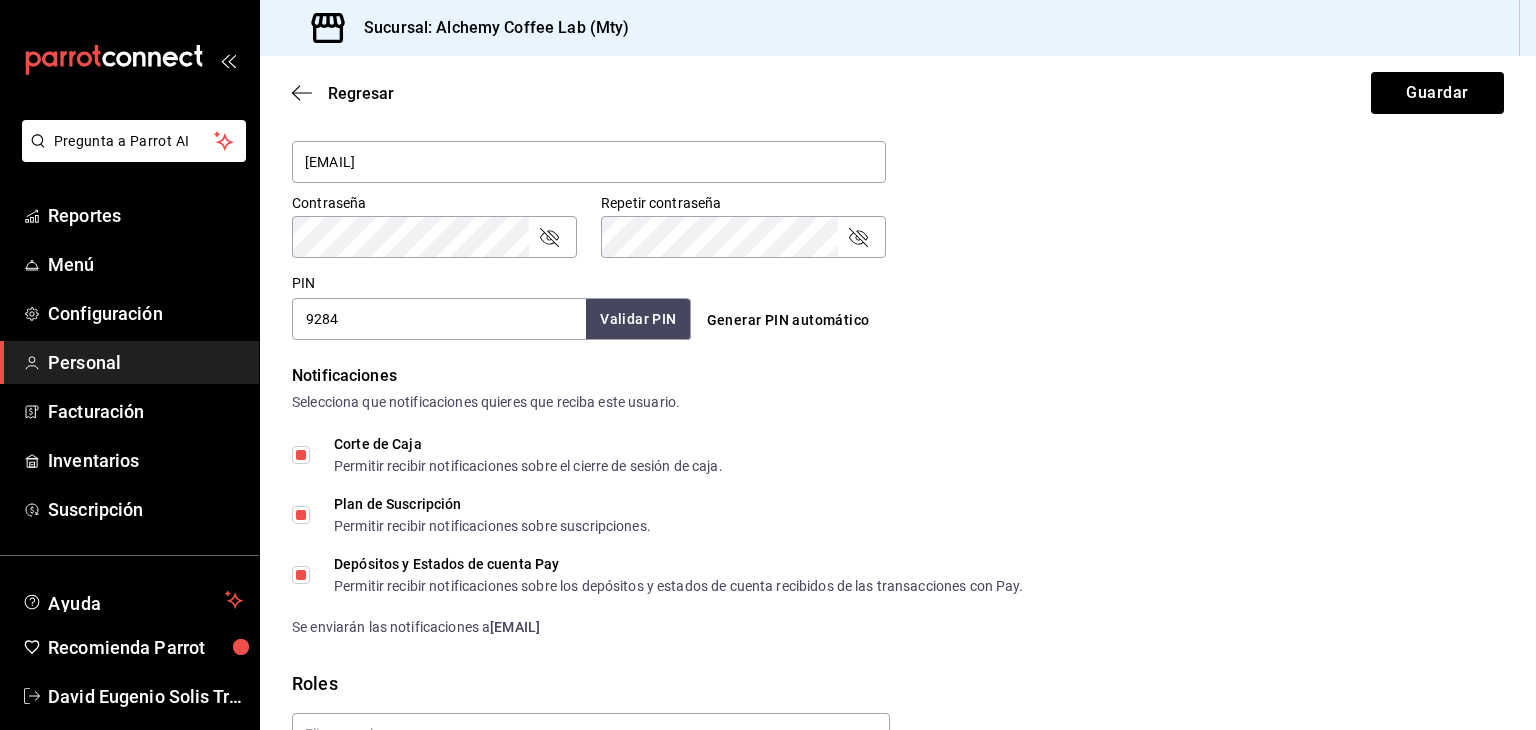 click 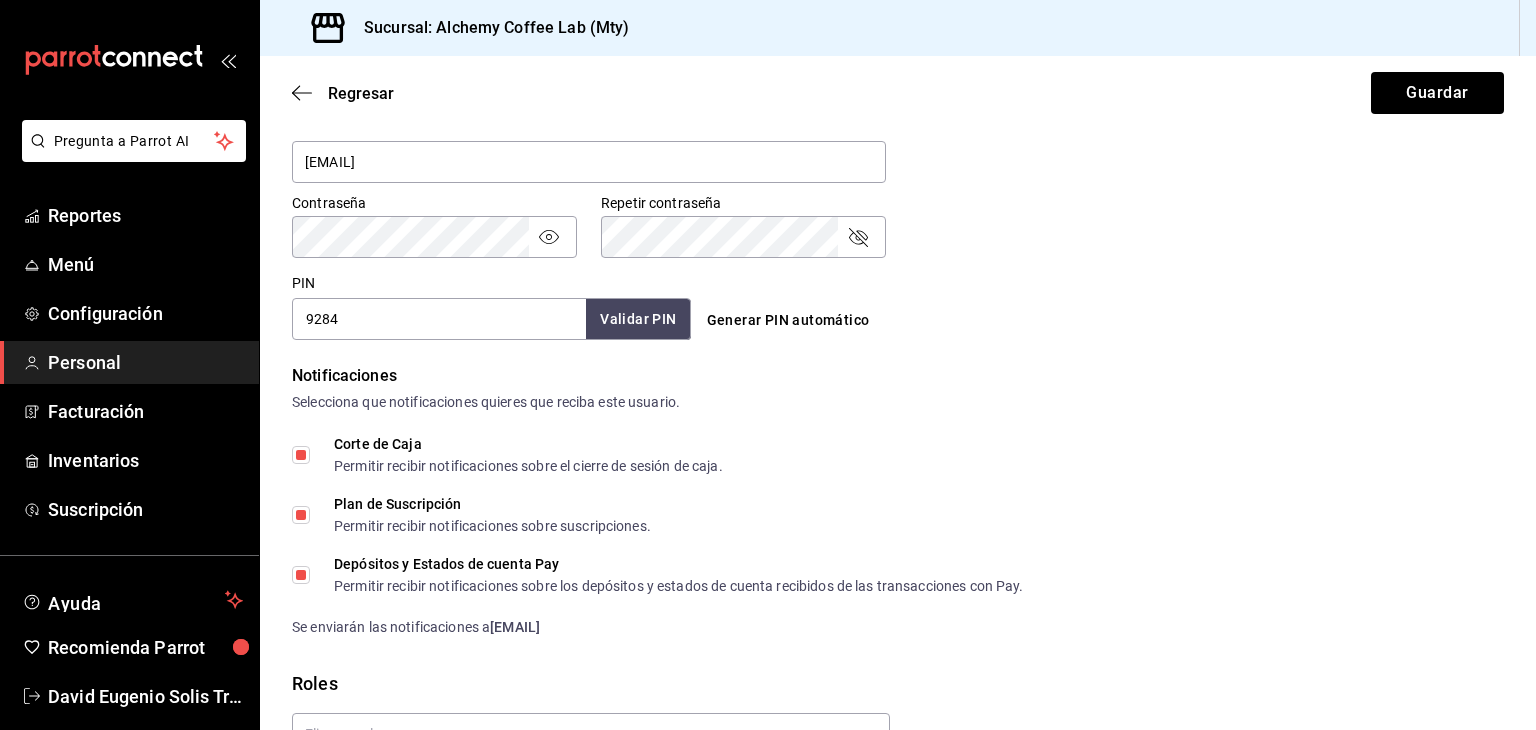 click 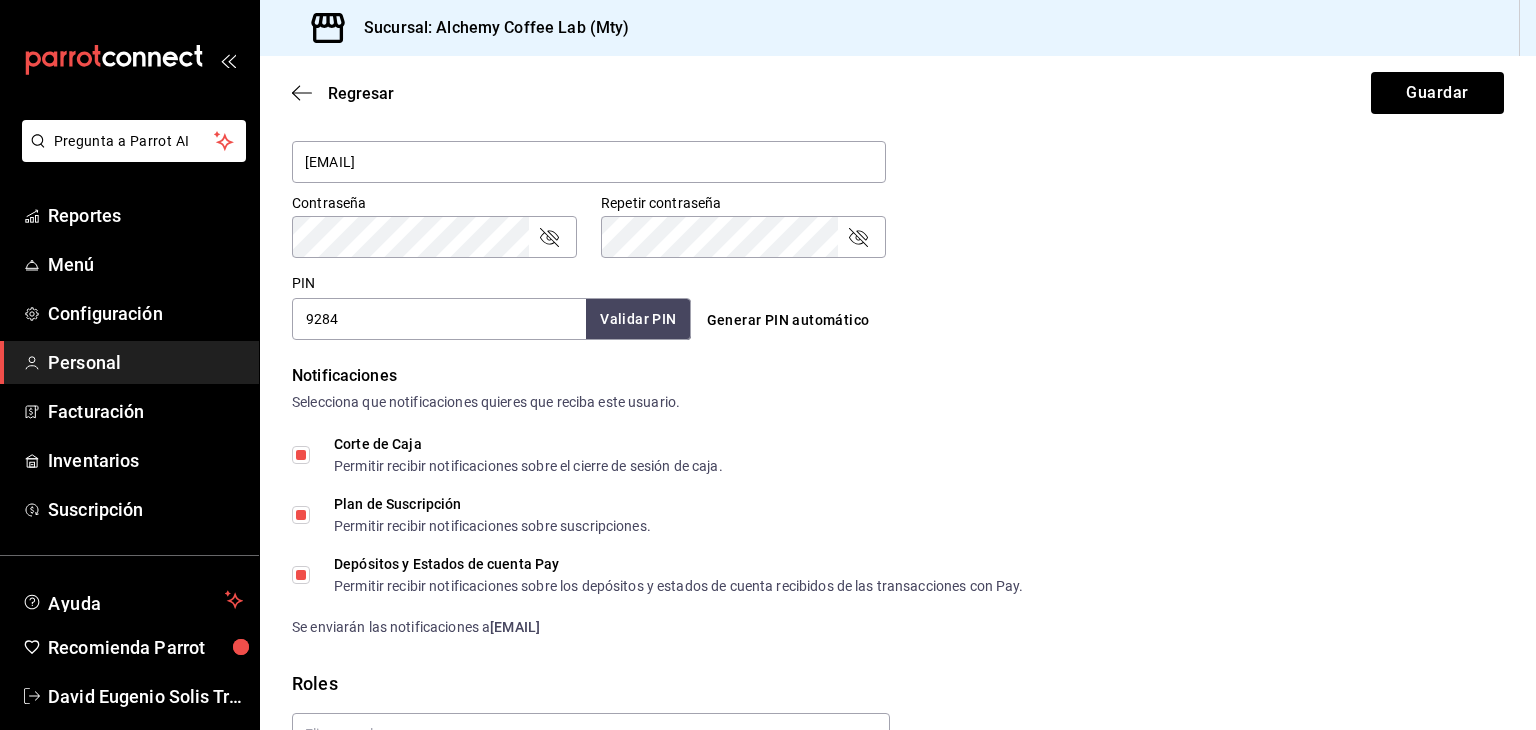 click 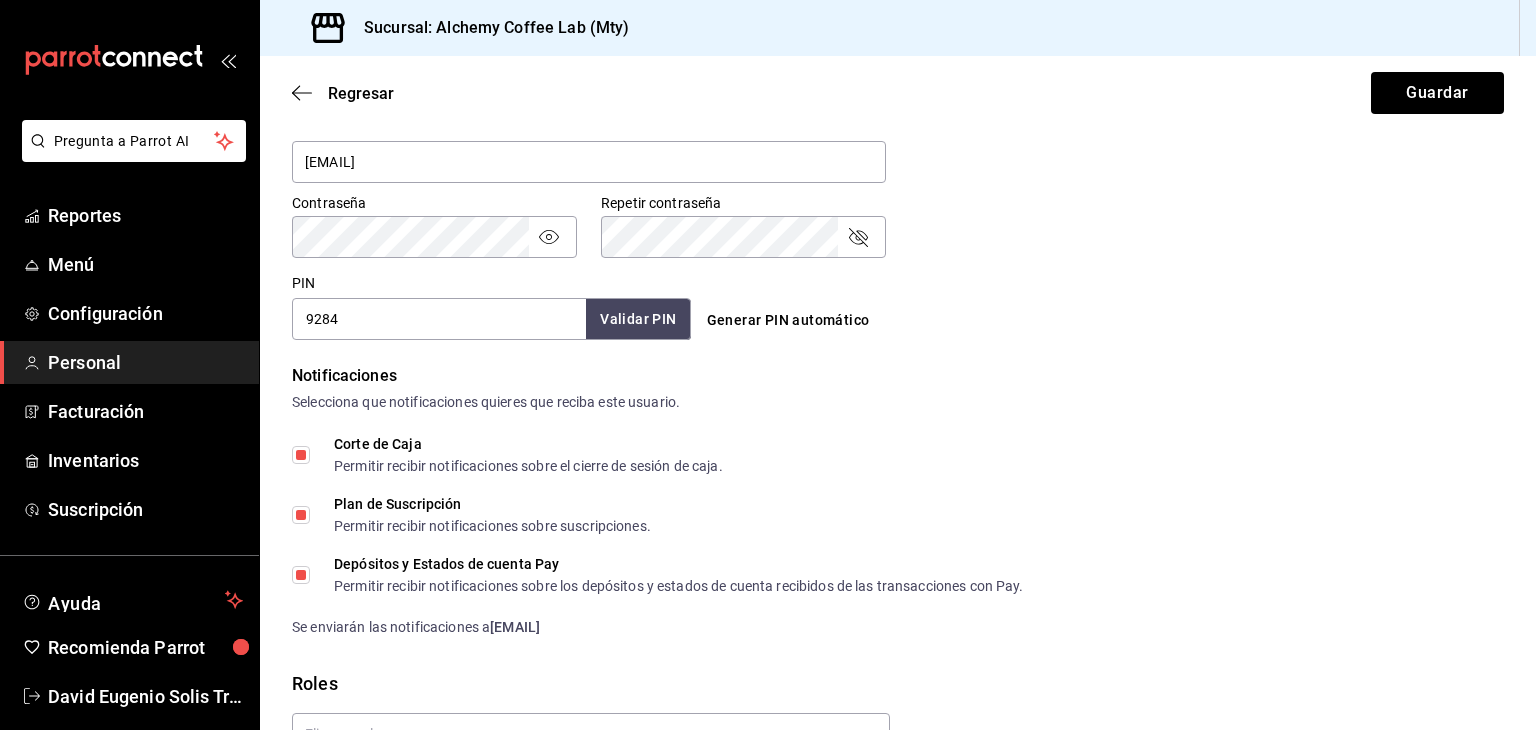 click 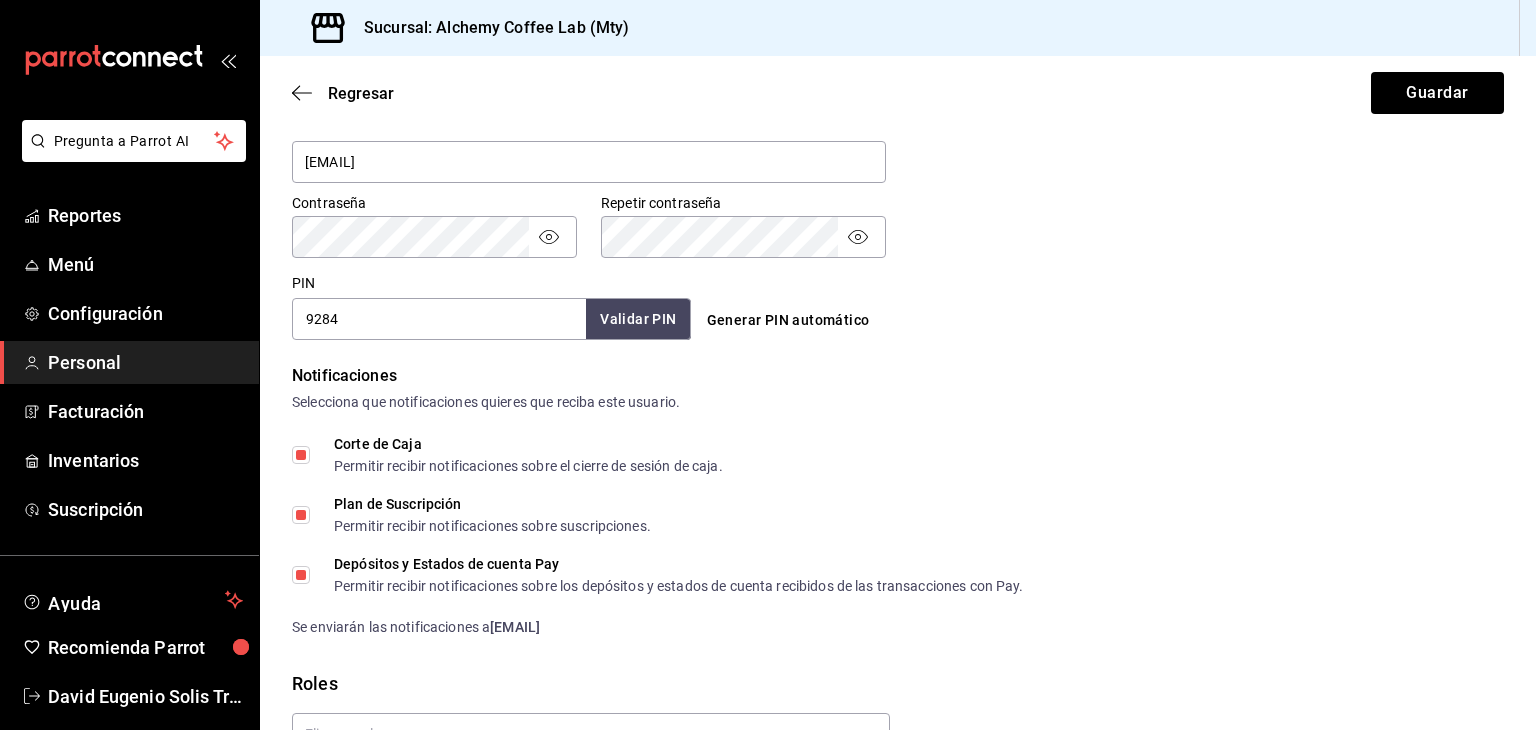 click 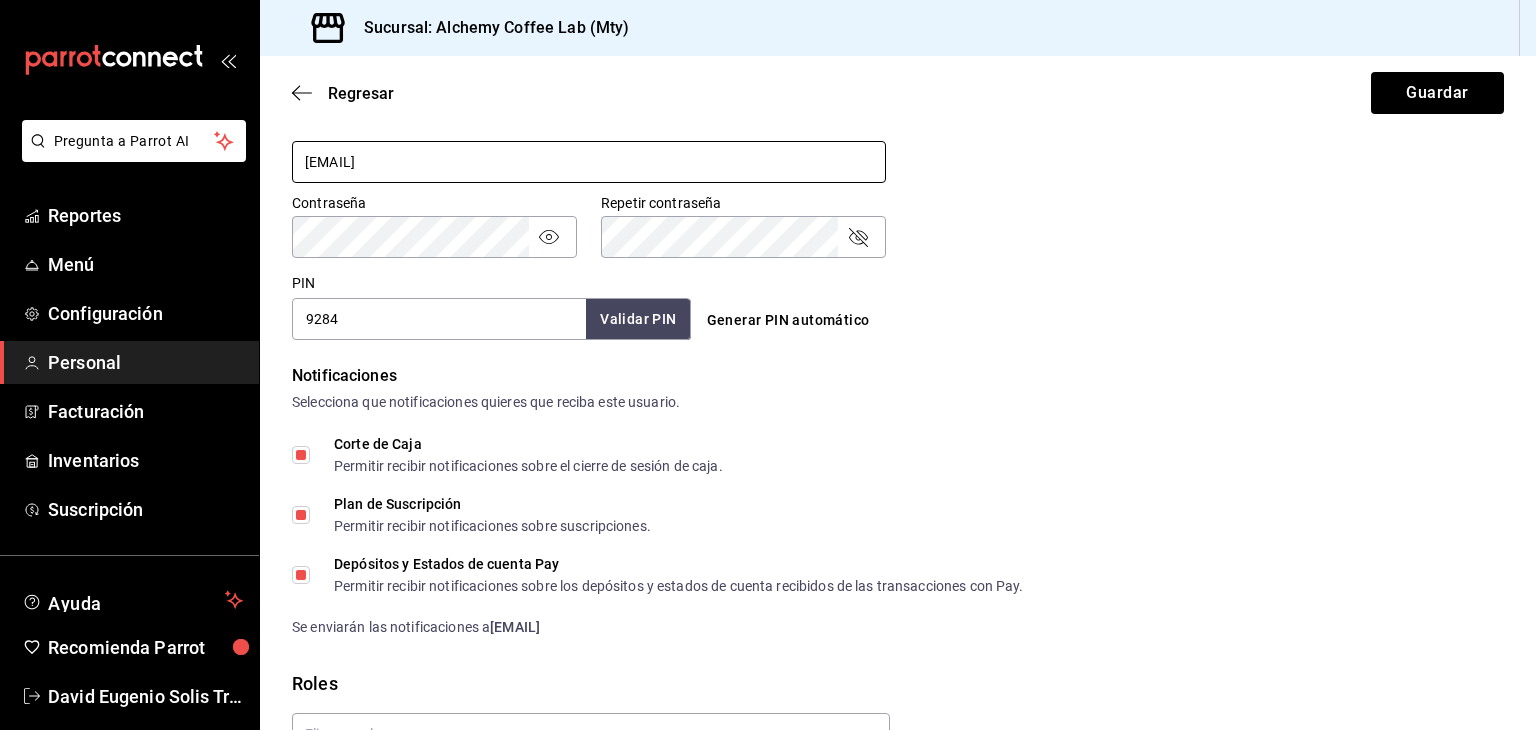 drag, startPoint x: 520, startPoint y: 157, endPoint x: 255, endPoint y: 153, distance: 265.03018 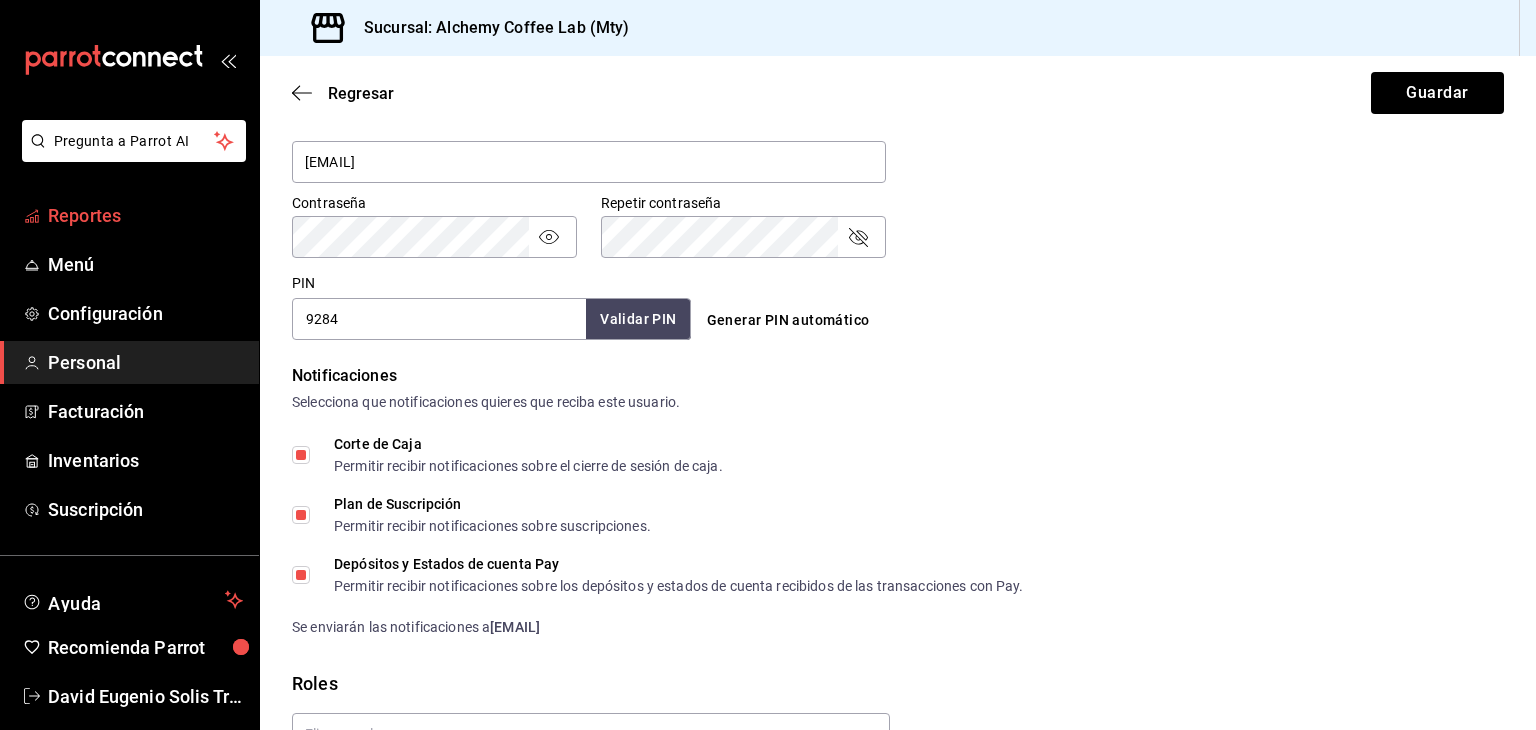 click on "Reportes" at bounding box center [145, 215] 